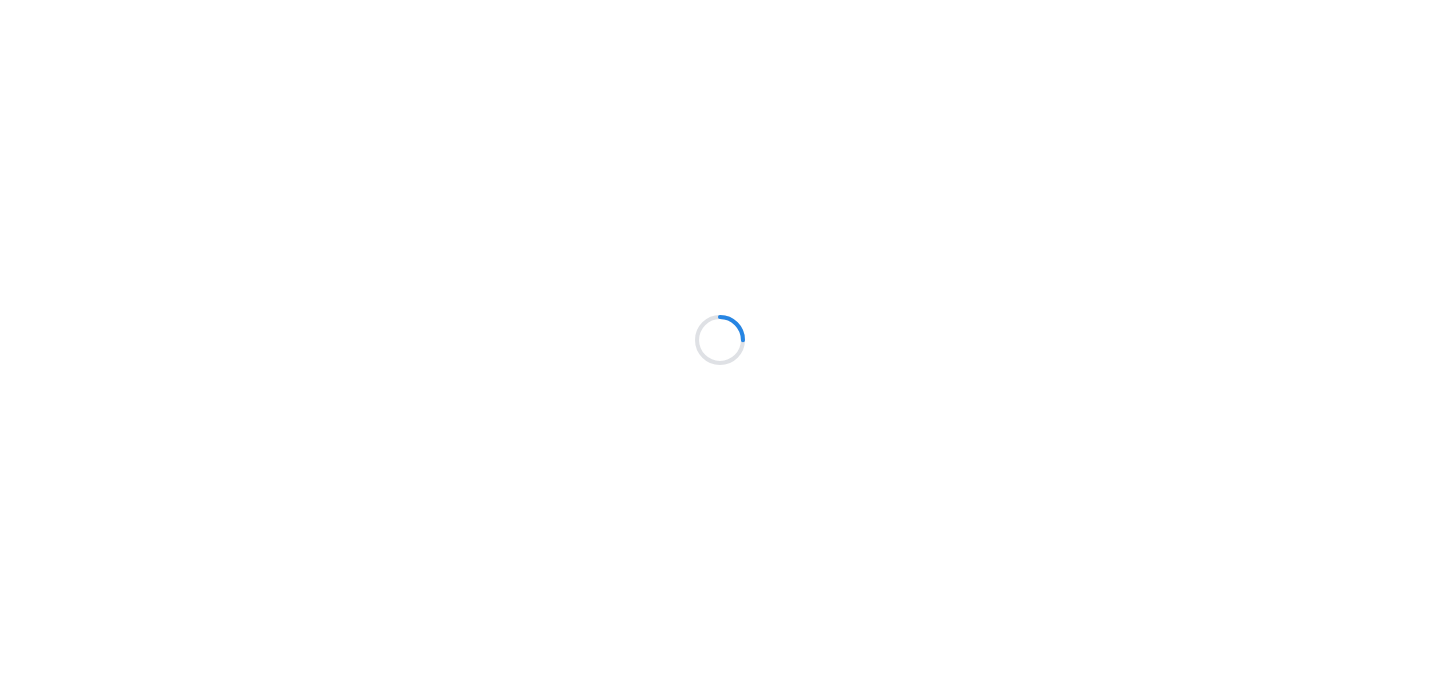 scroll, scrollTop: 0, scrollLeft: 0, axis: both 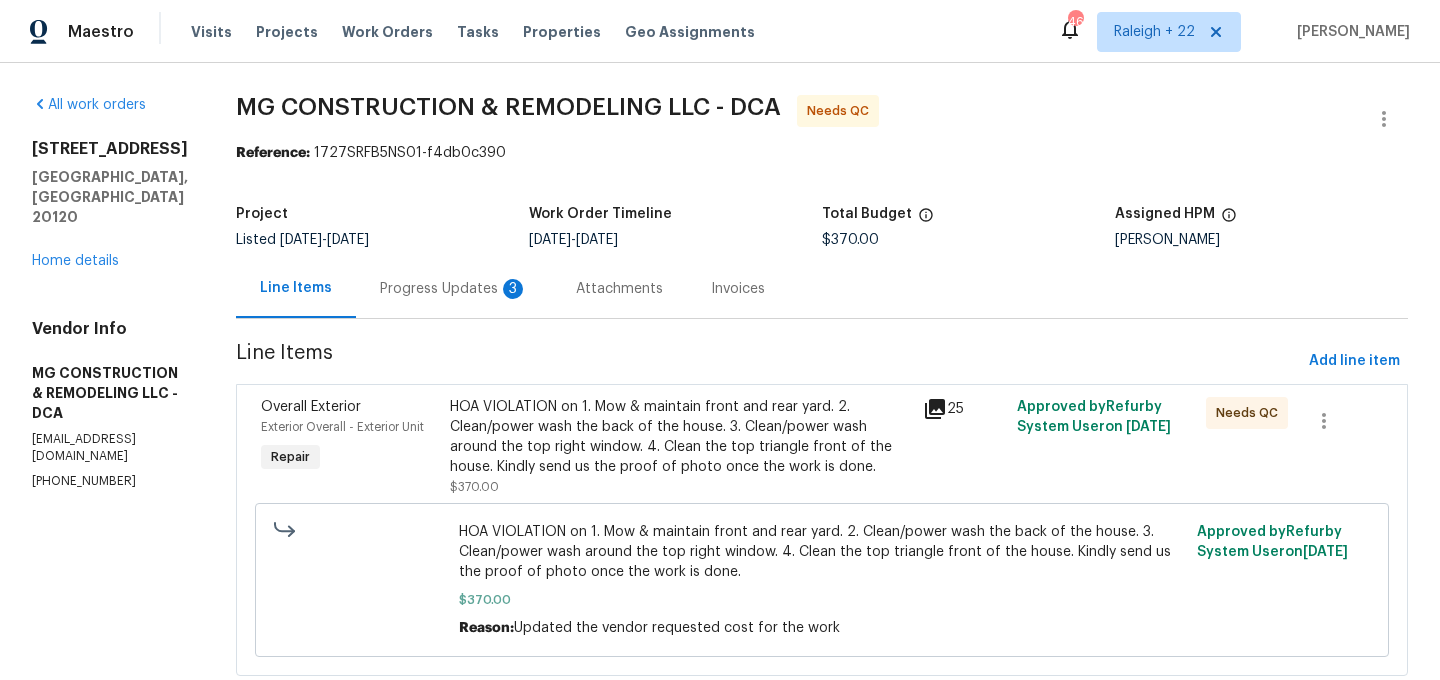 click on "Progress Updates 3" at bounding box center (454, 288) 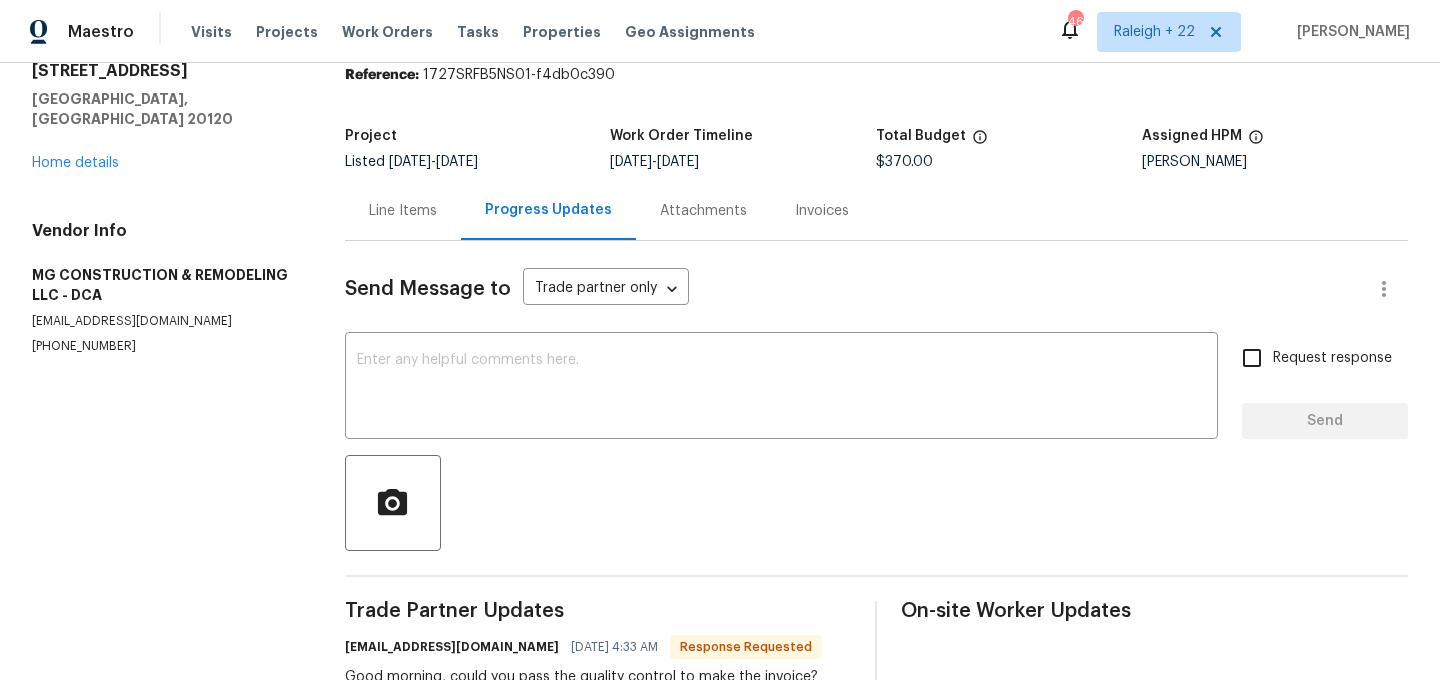 scroll, scrollTop: 43, scrollLeft: 0, axis: vertical 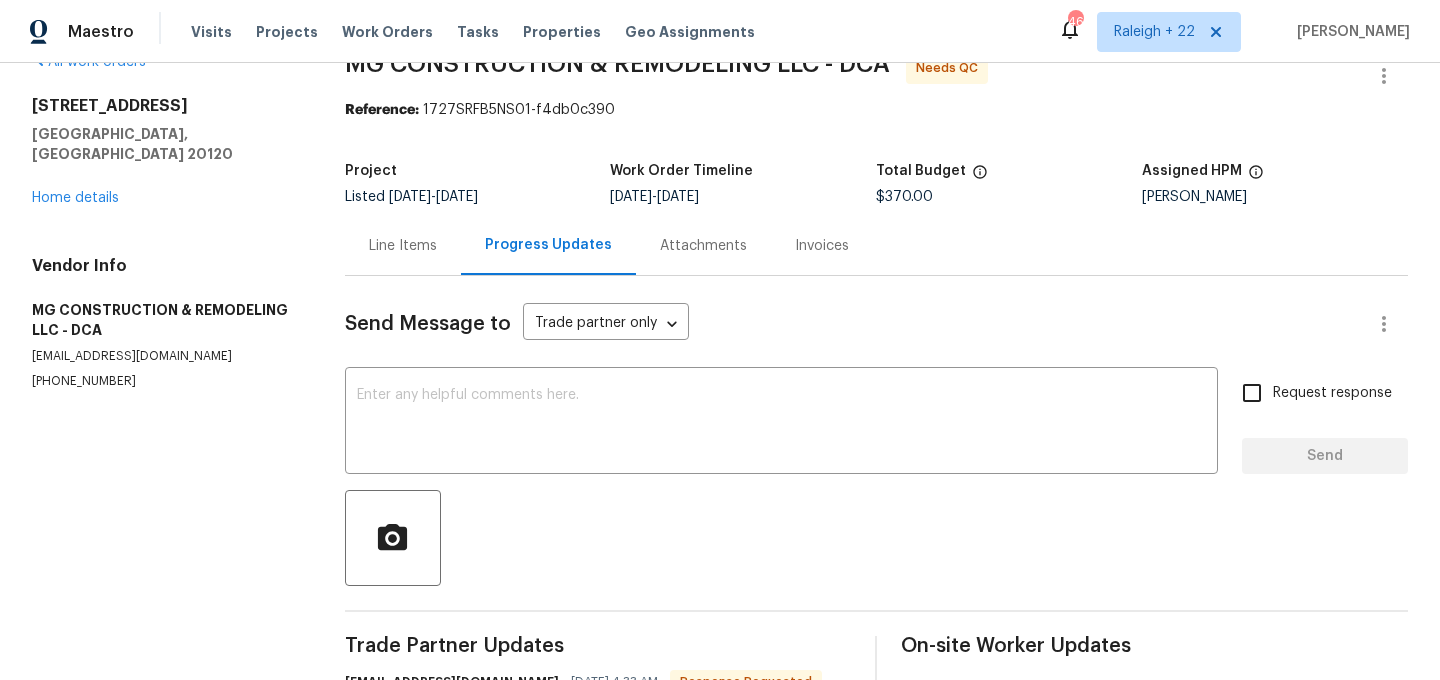 click on "Line Items" at bounding box center [403, 245] 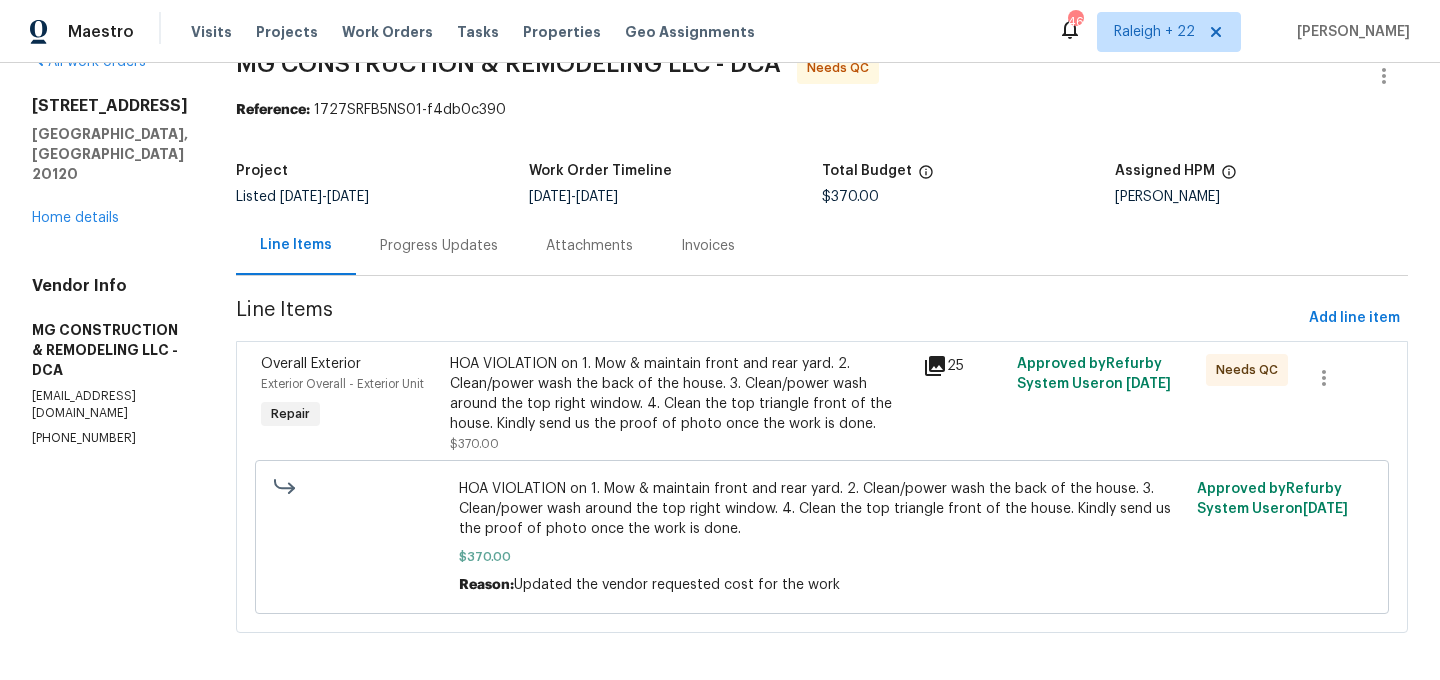 click on "HOA VIOLATION on 1. Mow & maintain front and rear yard.
2. Clean/power wash the back of the house.
3. Clean/power wash around the top right window.
4. Clean the top triangle front of the house. Kindly send us the proof of photo once the work is done." at bounding box center (680, 394) 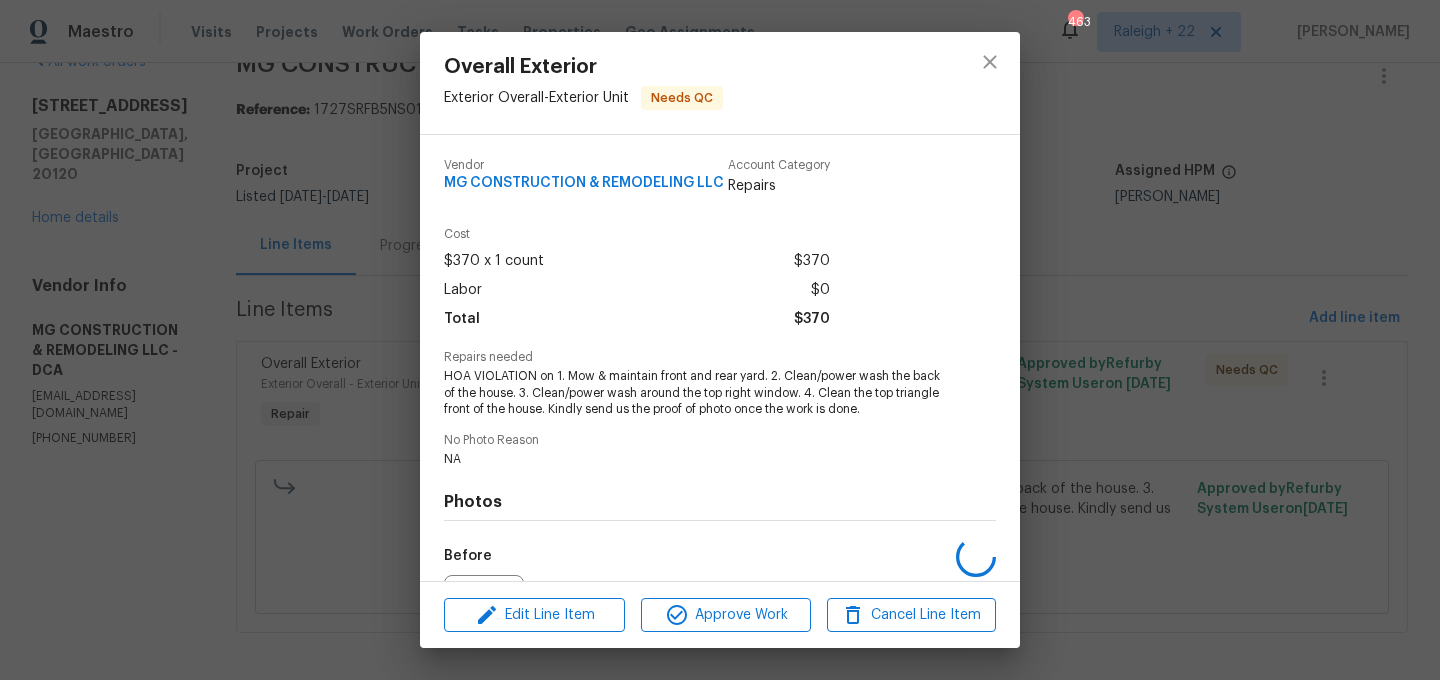 scroll, scrollTop: 224, scrollLeft: 0, axis: vertical 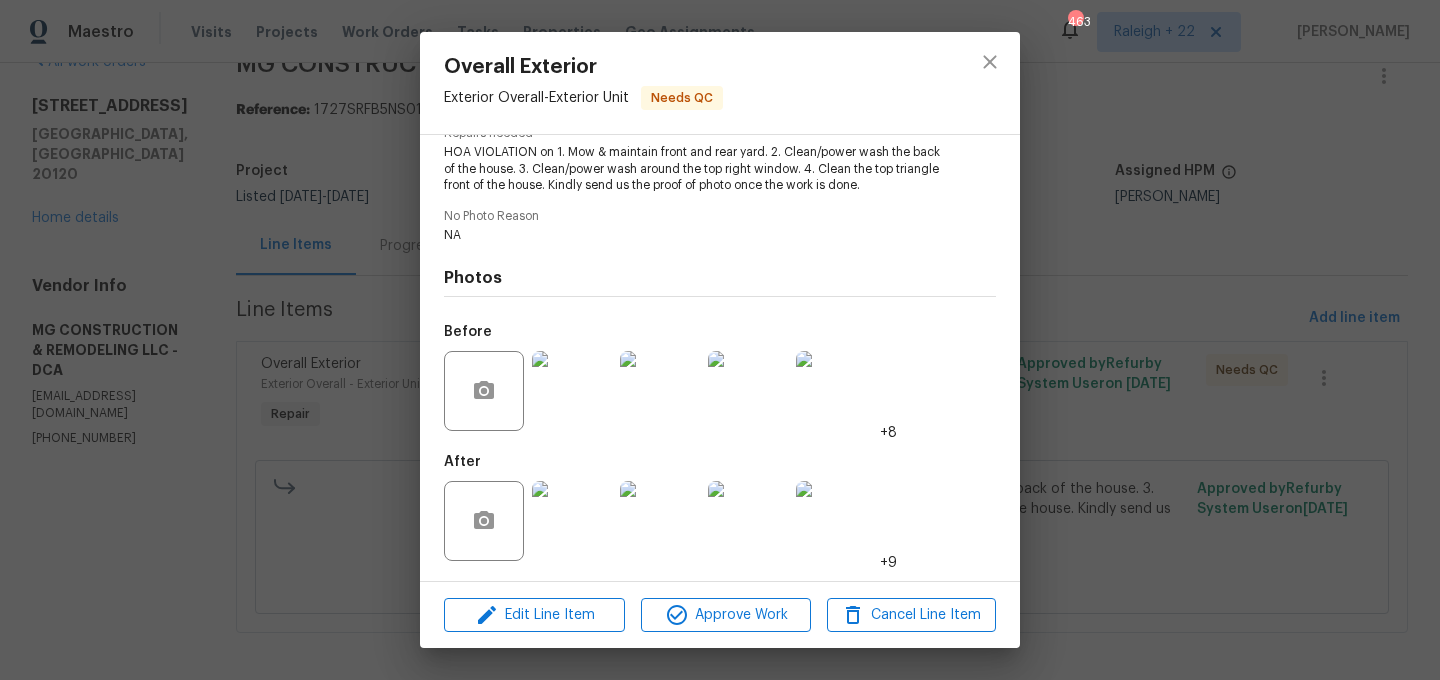 click at bounding box center [572, 521] 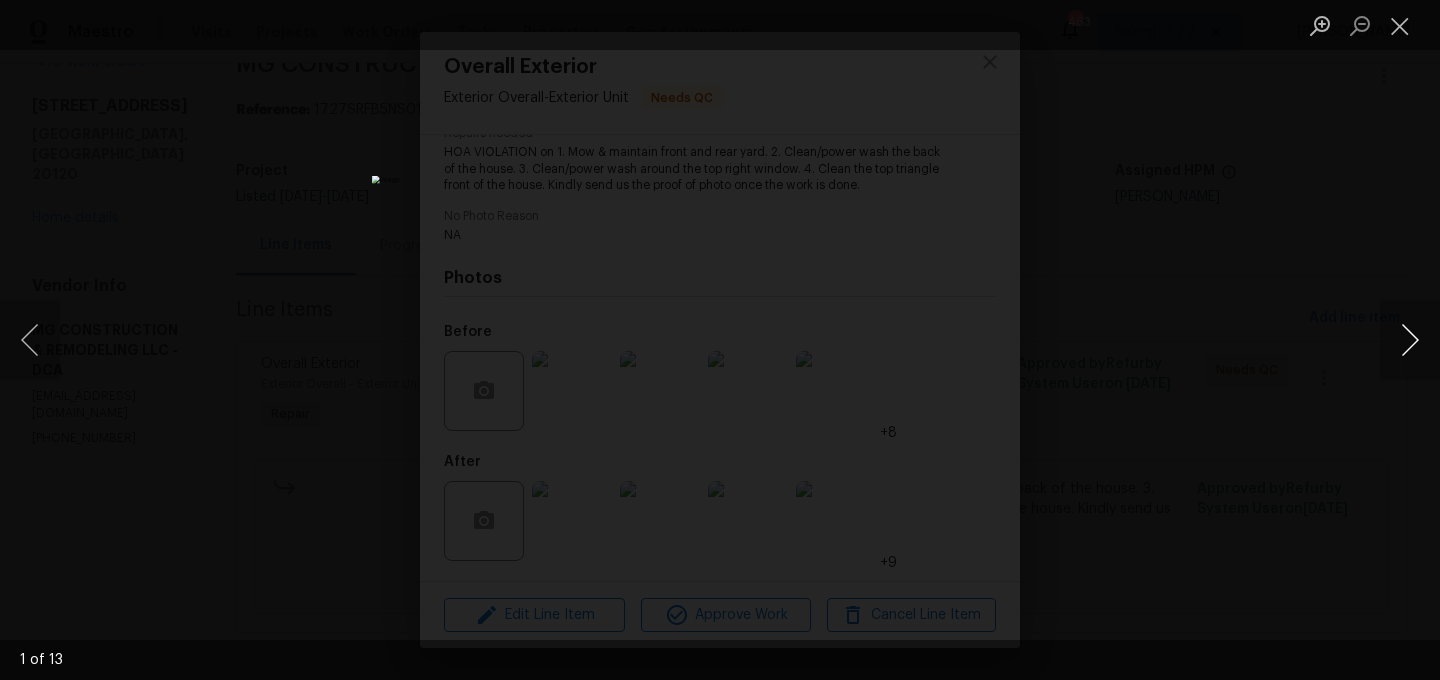click at bounding box center (1410, 340) 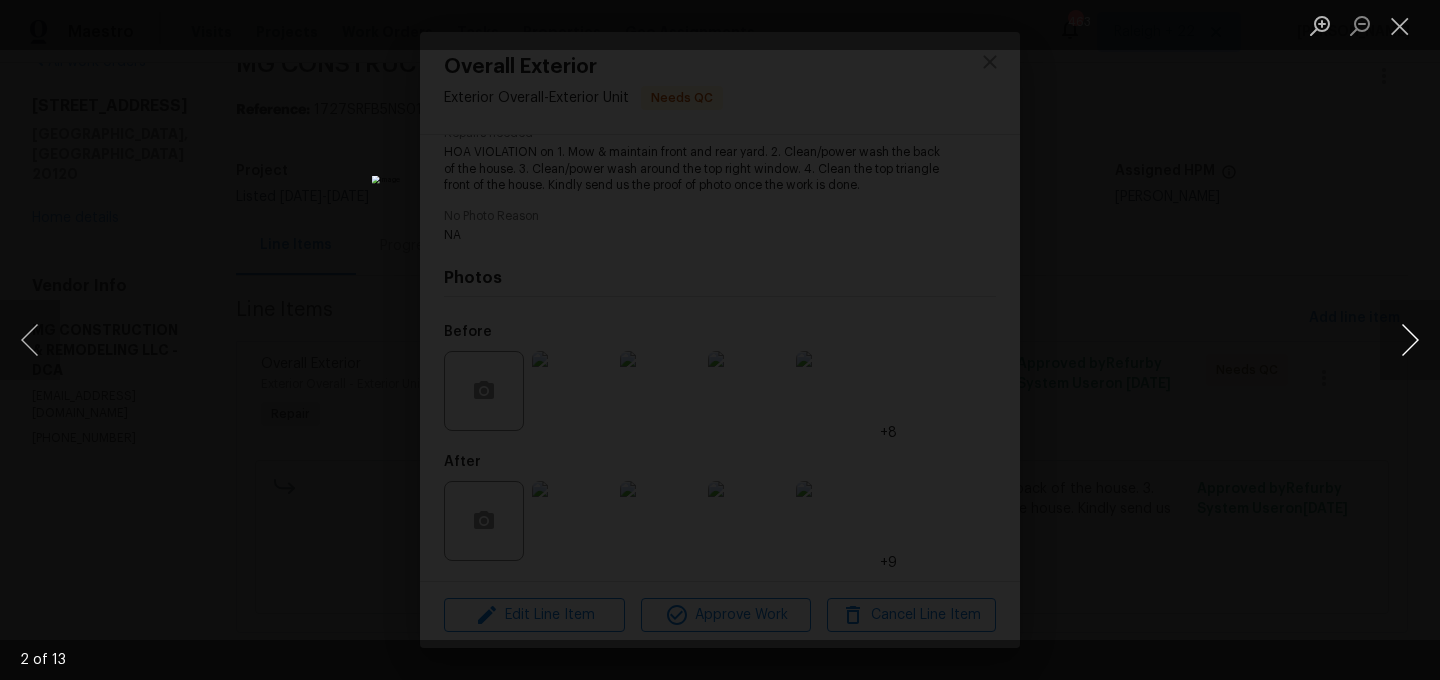 click at bounding box center [1410, 340] 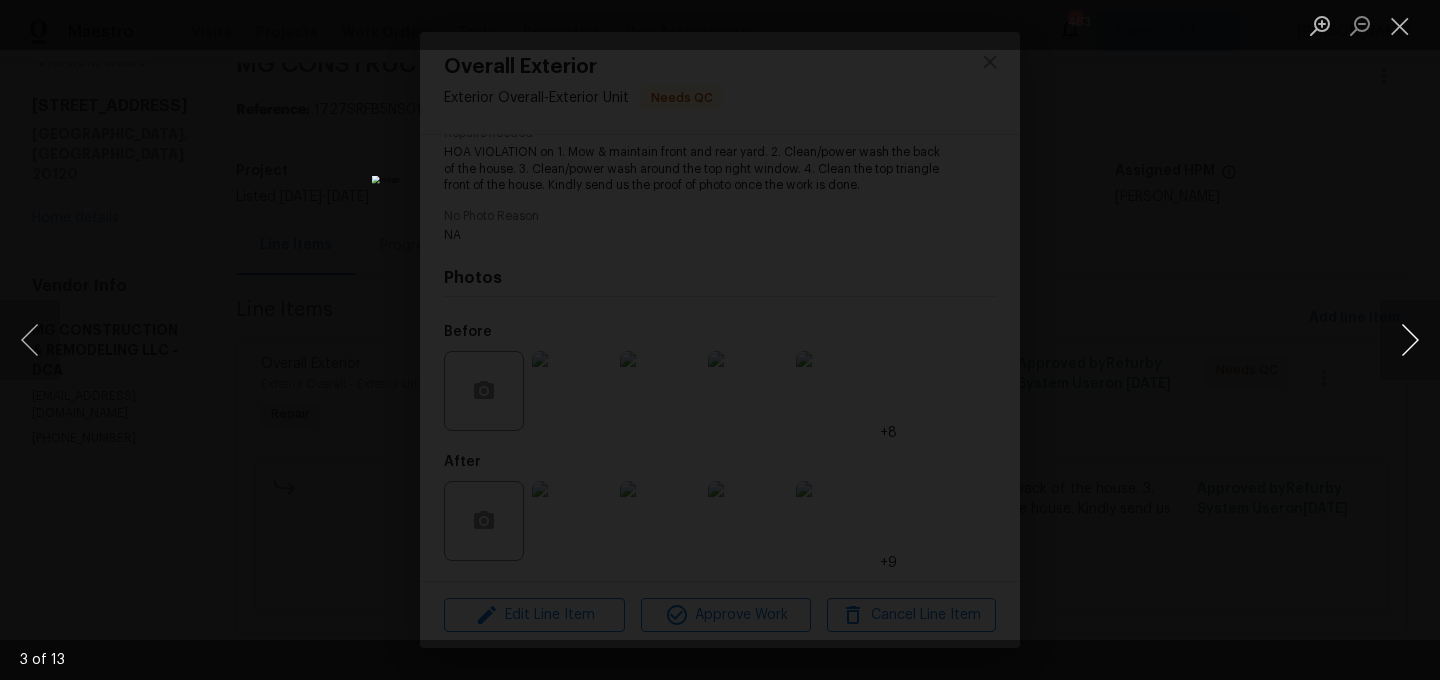 click at bounding box center [1410, 340] 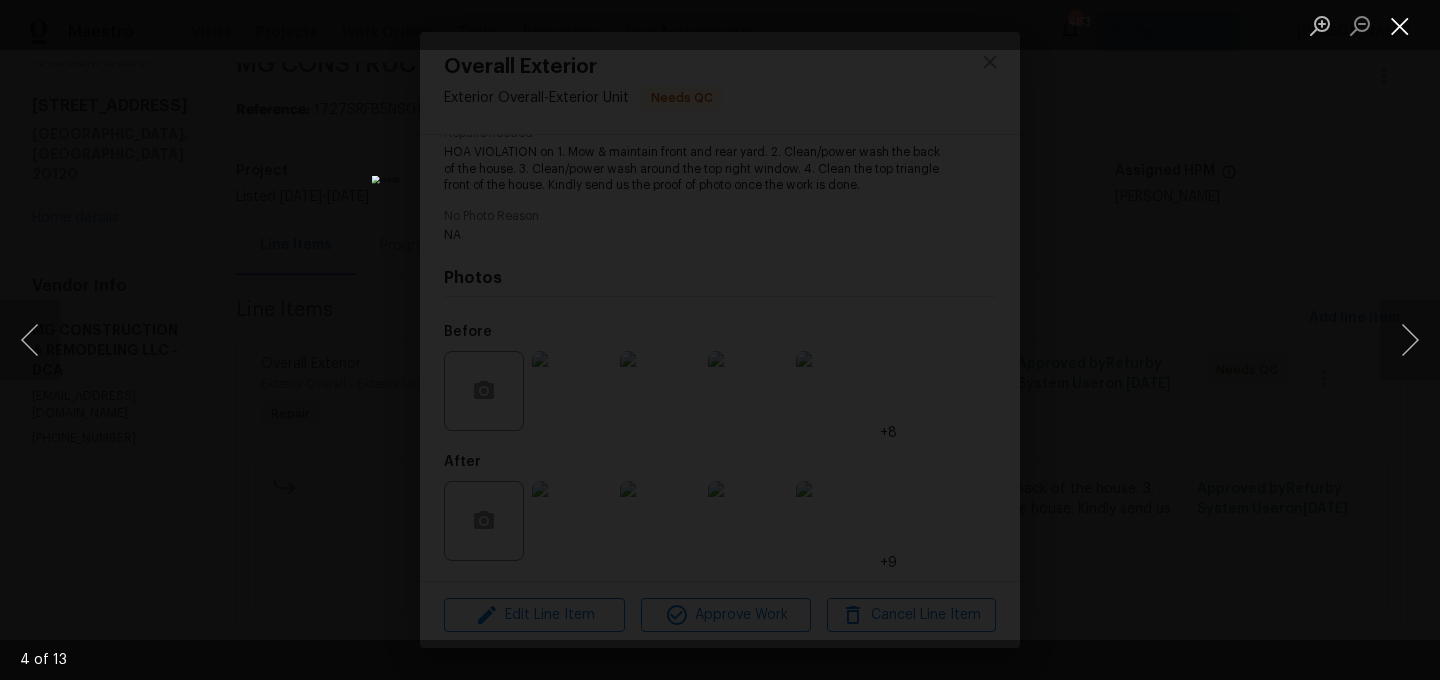 click at bounding box center [1400, 25] 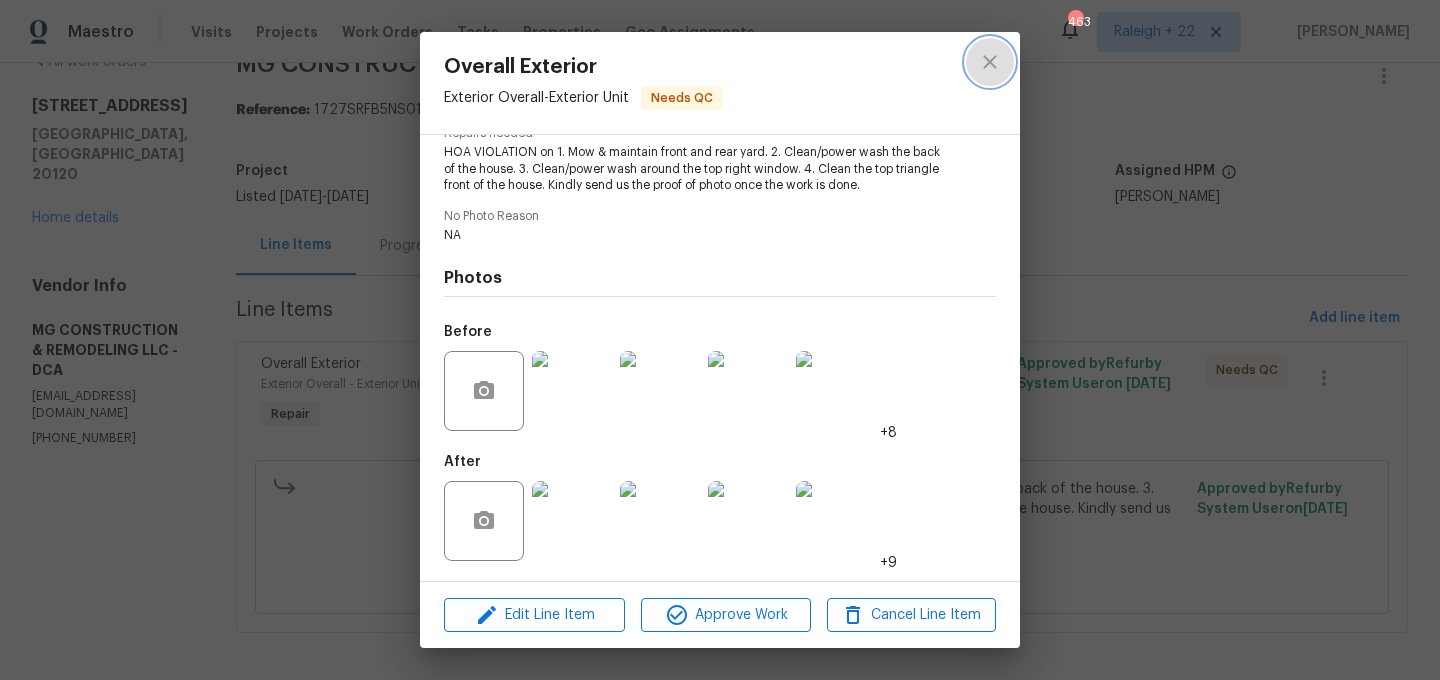 click 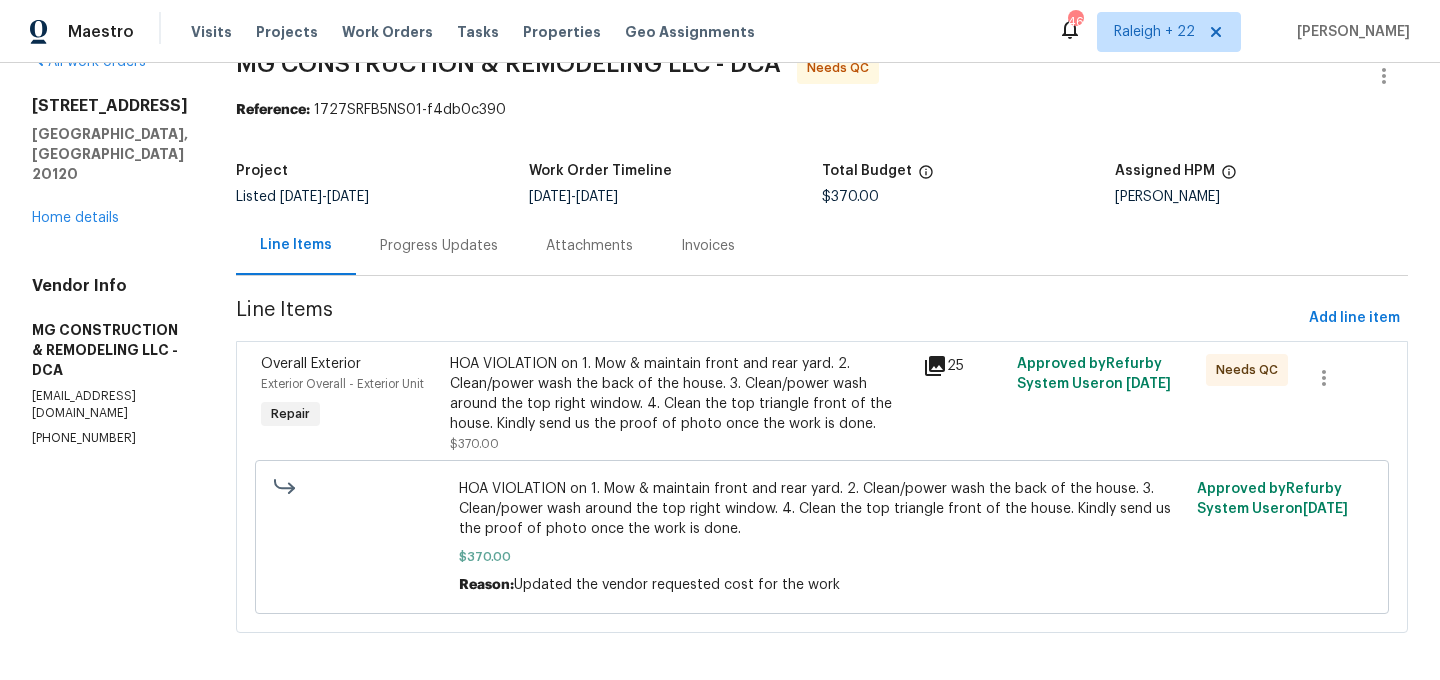 click on "Progress Updates" at bounding box center [439, 246] 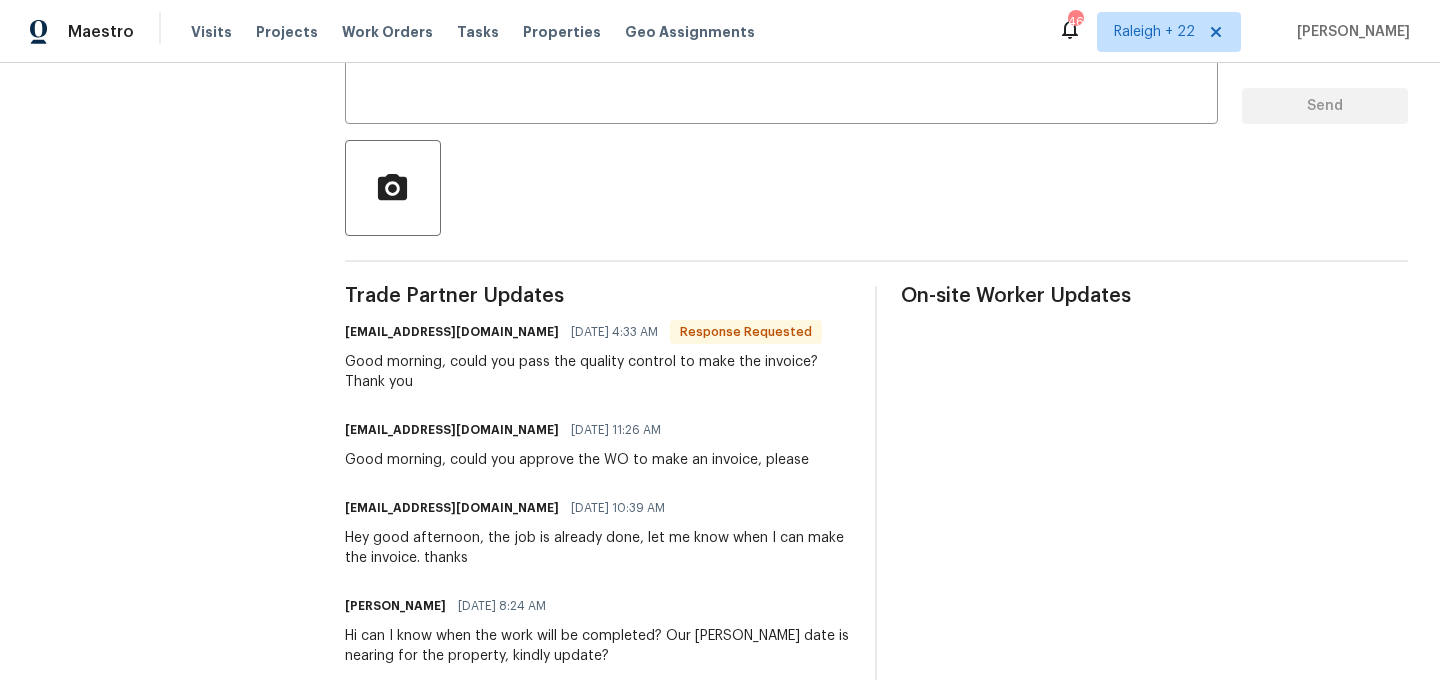 scroll, scrollTop: 0, scrollLeft: 0, axis: both 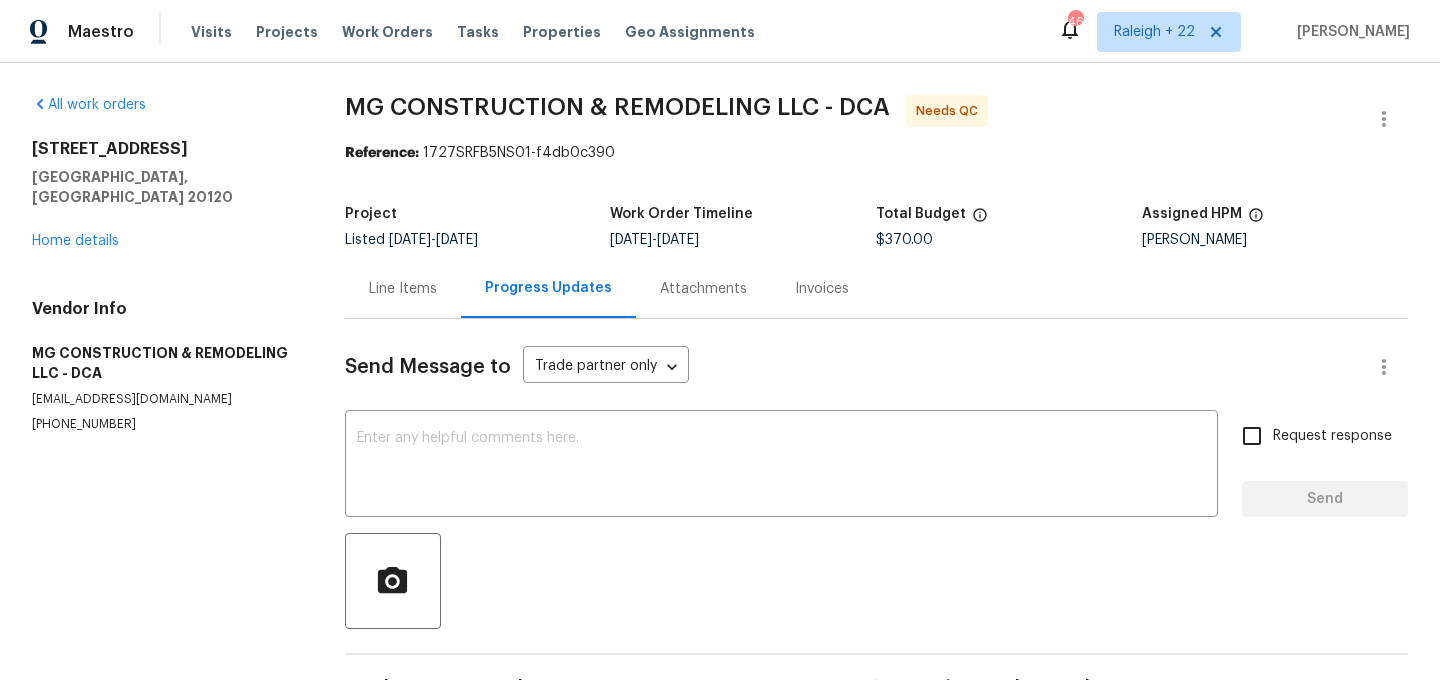 click on "Line Items" at bounding box center (403, 289) 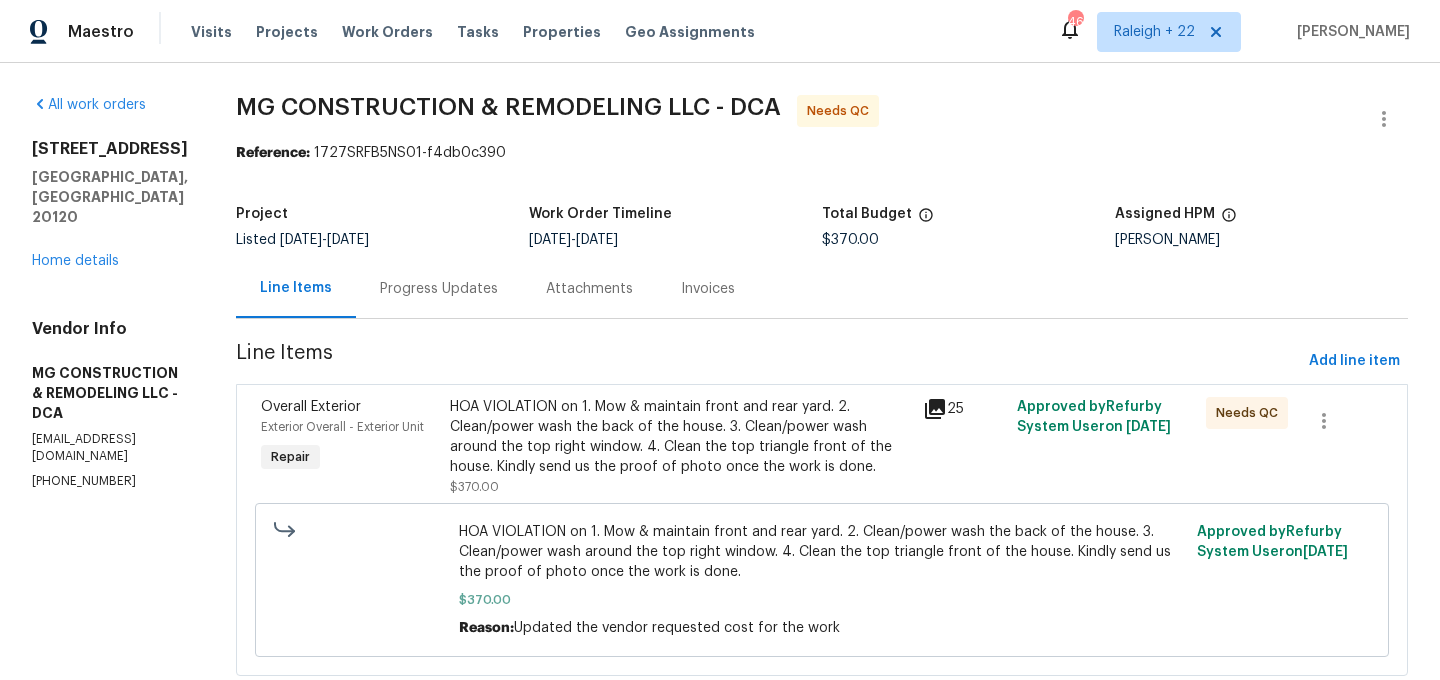 click on "HOA VIOLATION on 1. Mow & maintain front and rear yard.
2. Clean/power wash the back of the house.
3. Clean/power wash around the top right window.
4. Clean the top triangle front of the house. Kindly send us the proof of photo once the work is done." at bounding box center [680, 437] 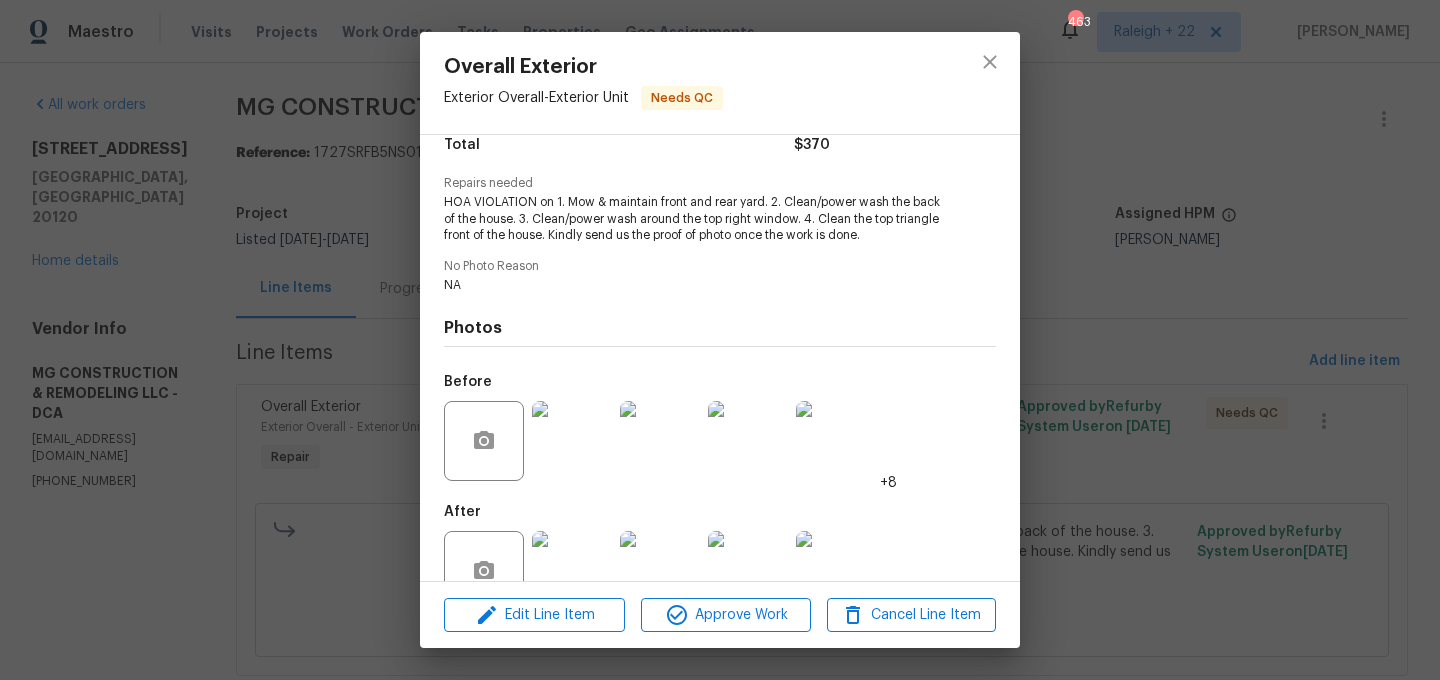 scroll, scrollTop: 224, scrollLeft: 0, axis: vertical 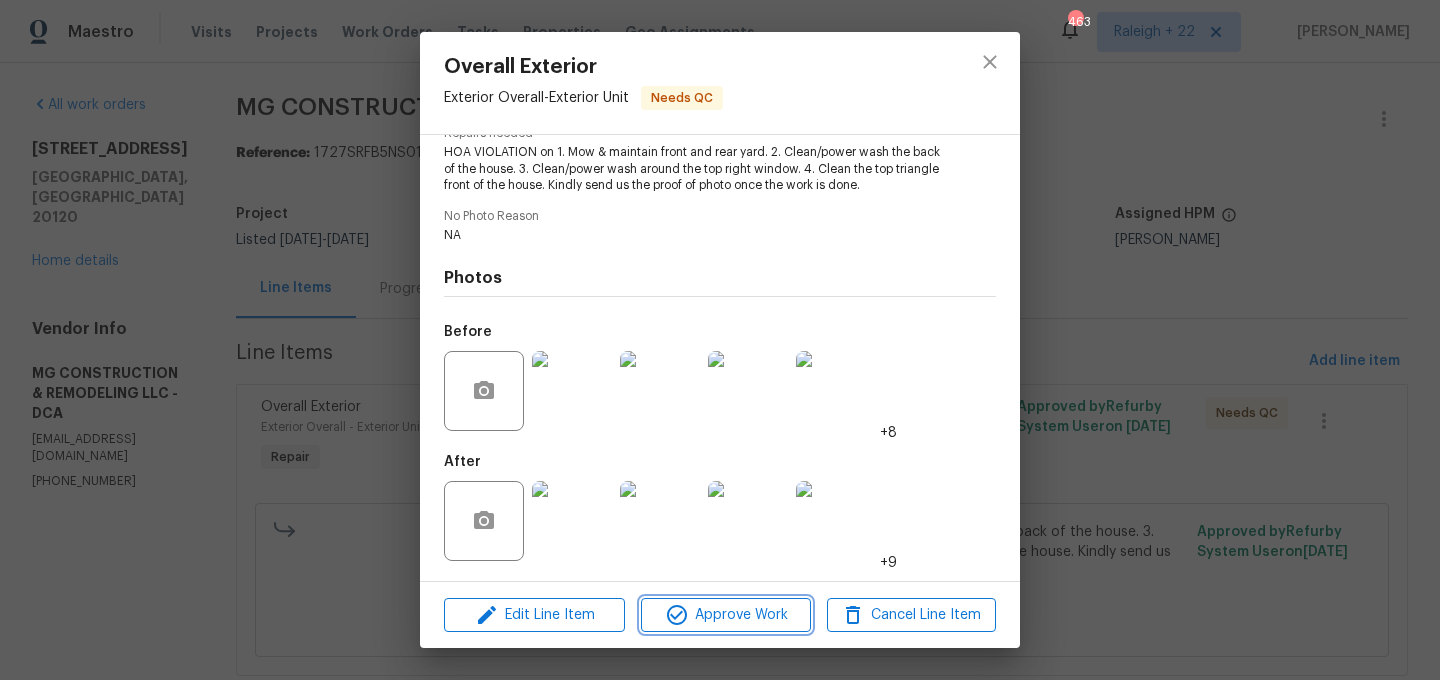 click on "Approve Work" at bounding box center (725, 615) 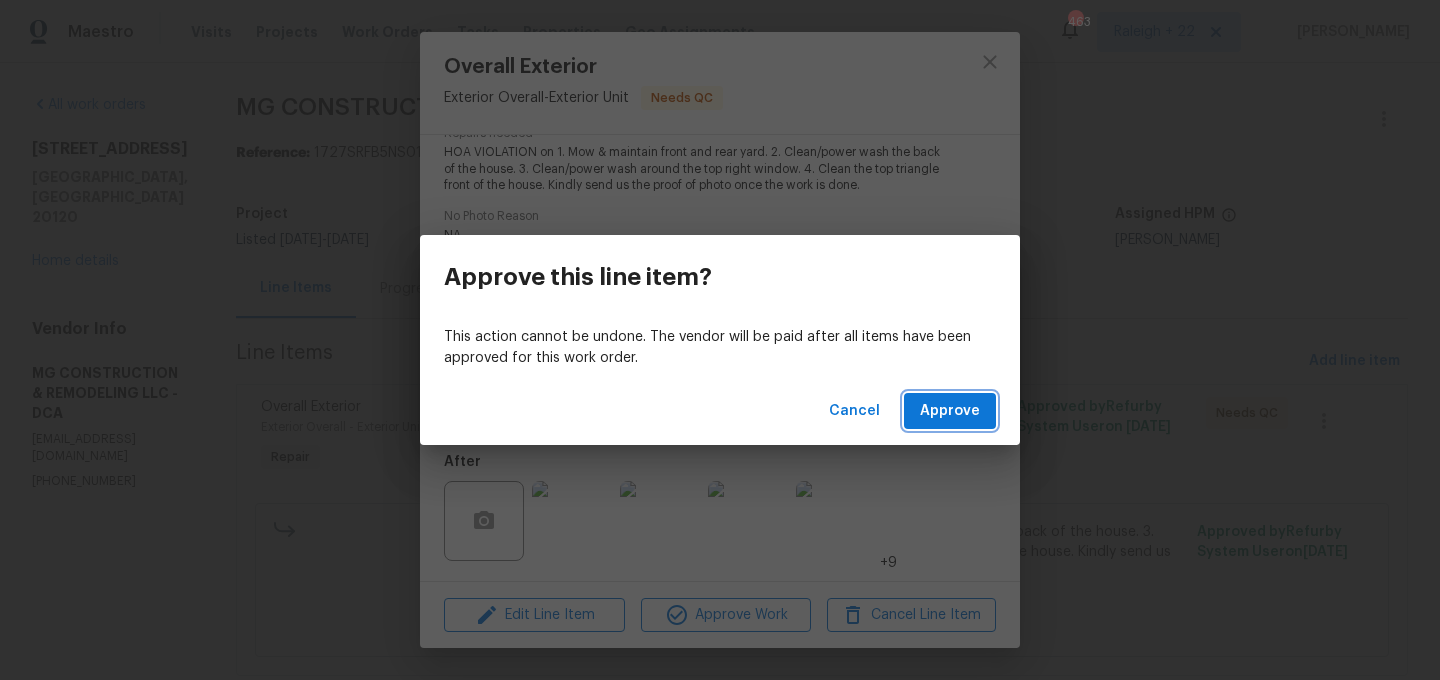 click on "Approve" at bounding box center (950, 411) 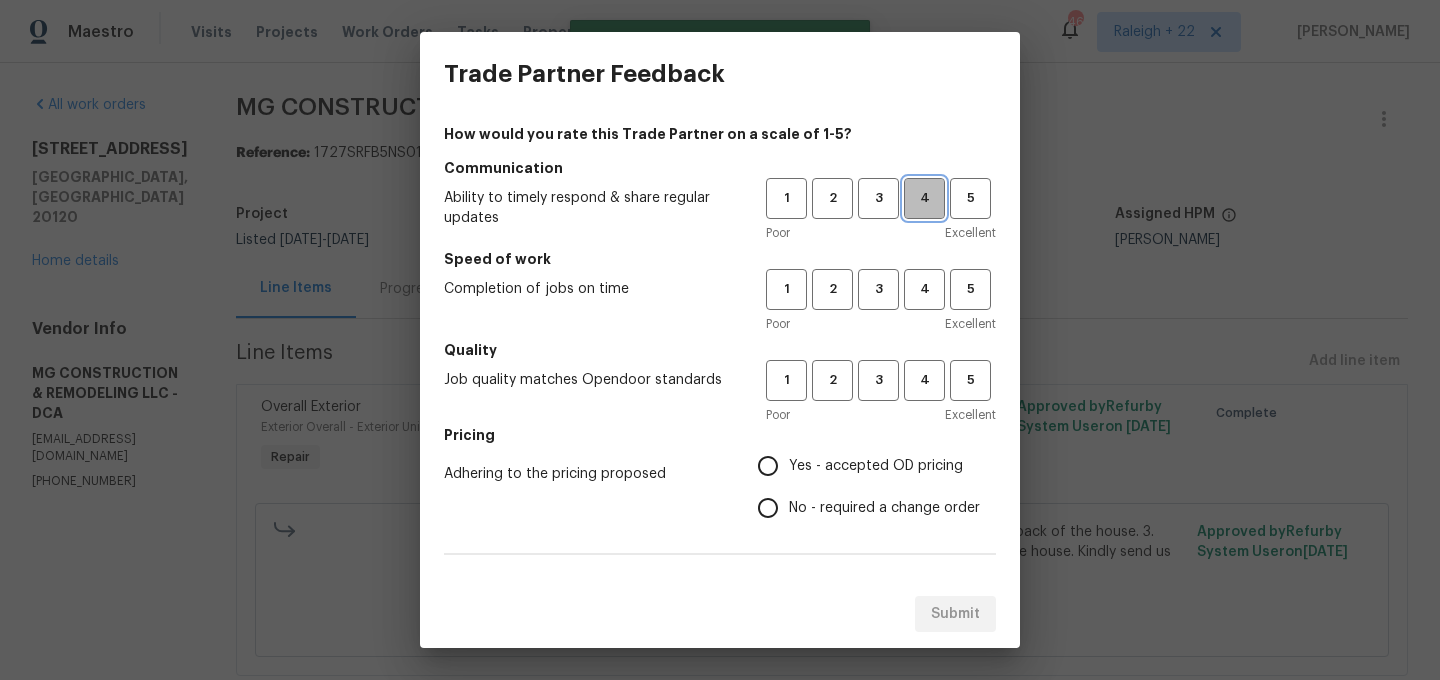click on "4" at bounding box center (924, 198) 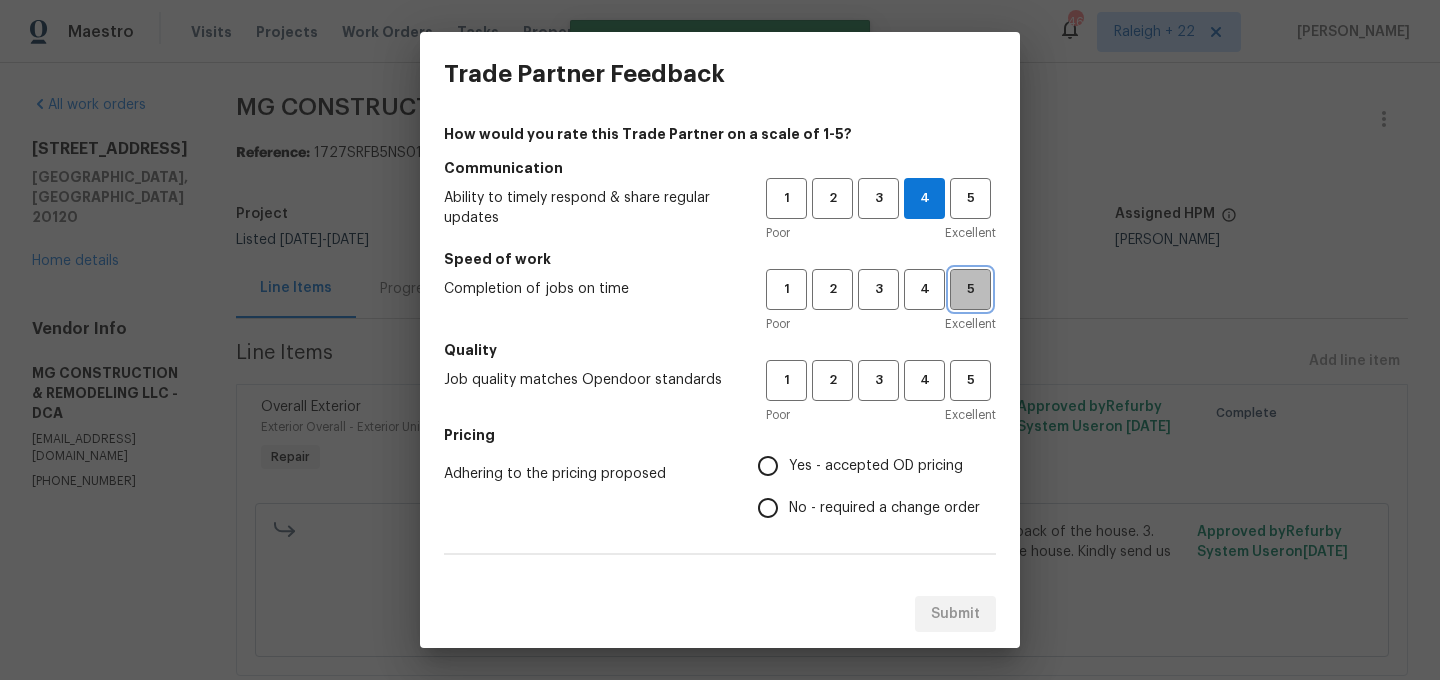 click on "5" at bounding box center [970, 289] 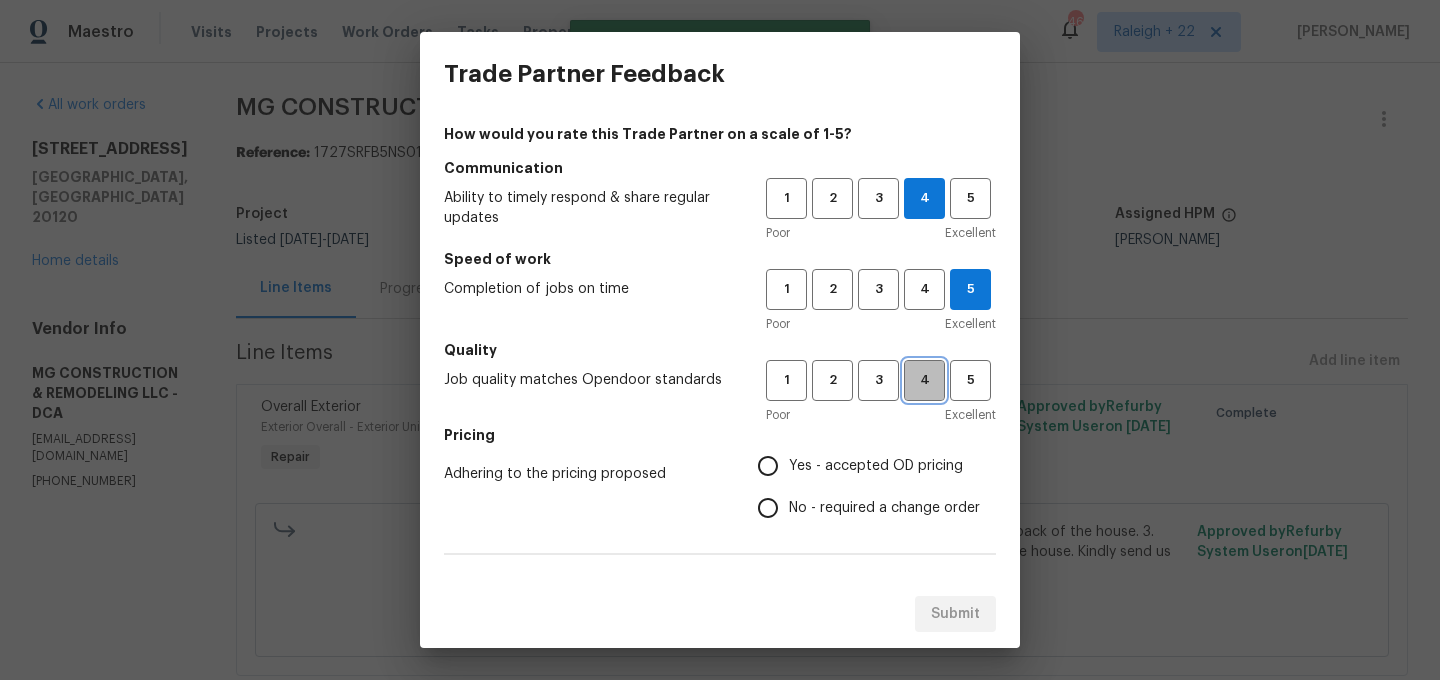 click on "4" at bounding box center (924, 380) 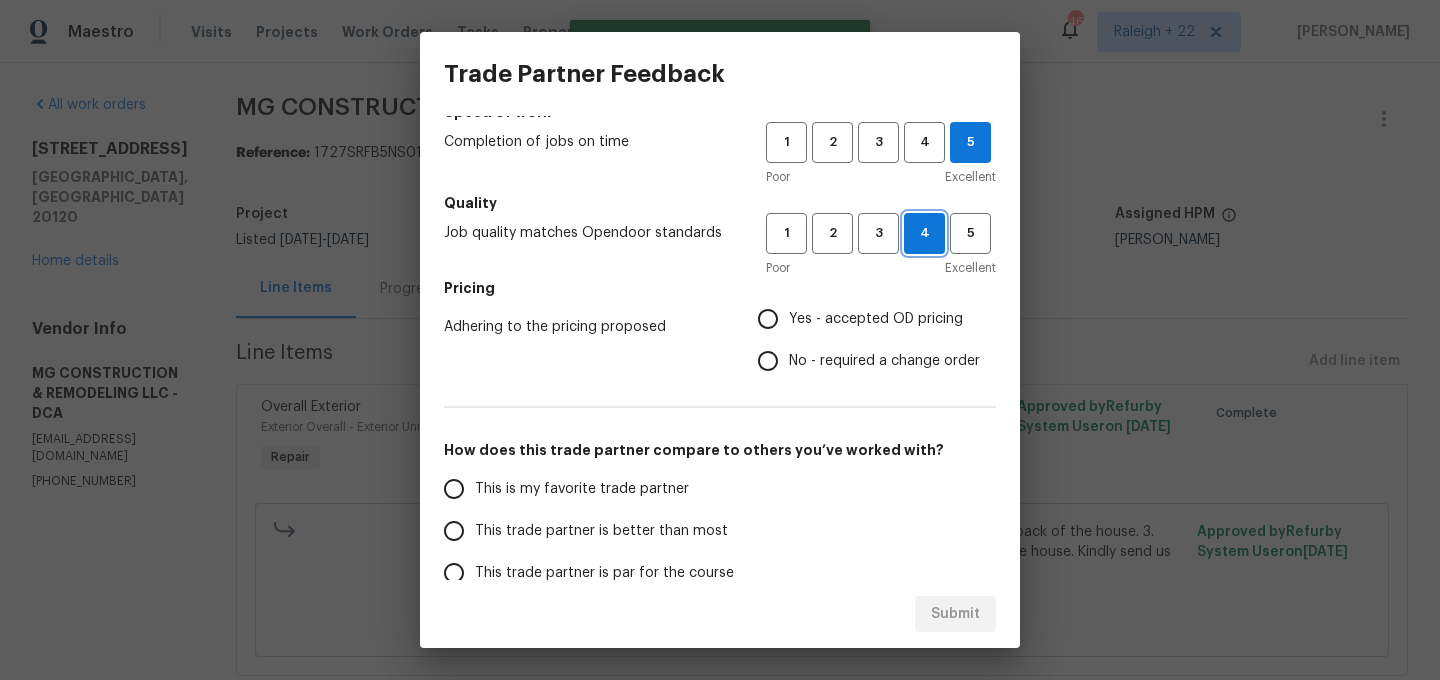 scroll, scrollTop: 161, scrollLeft: 0, axis: vertical 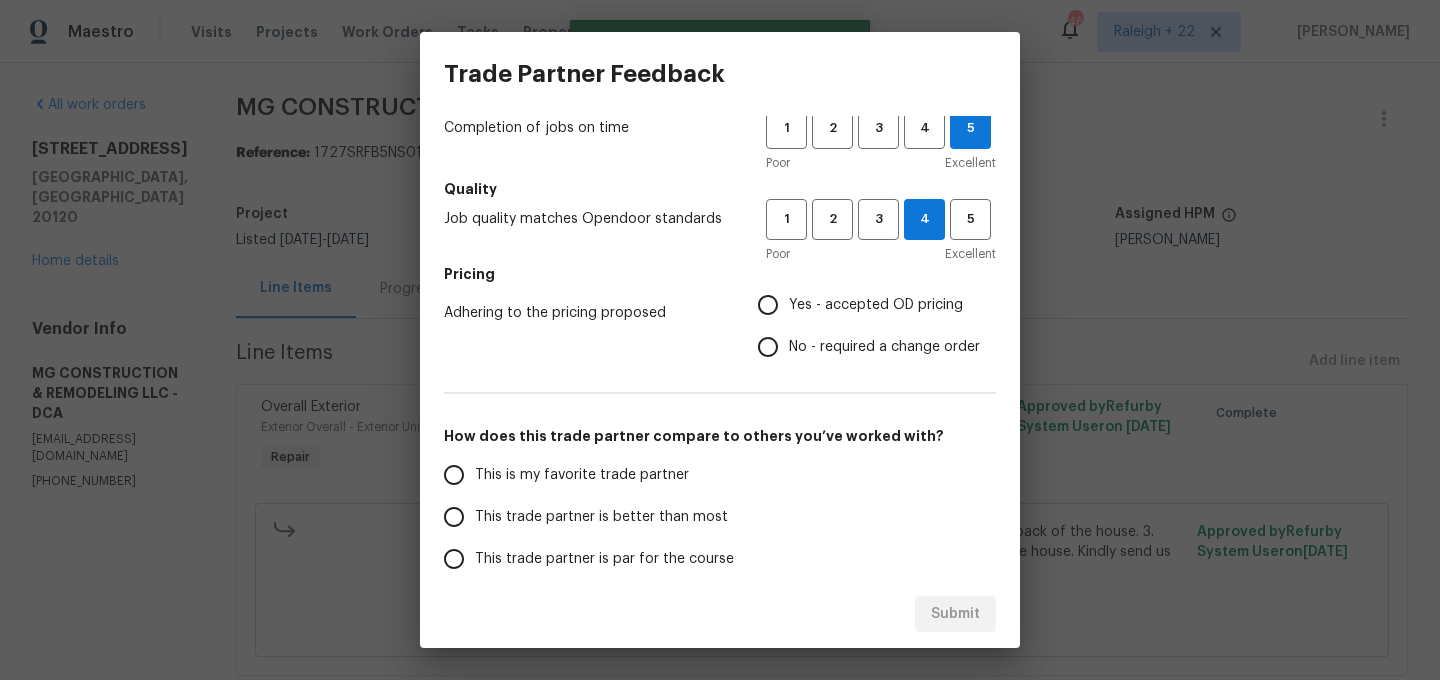 click on "Yes - accepted OD pricing" at bounding box center (768, 305) 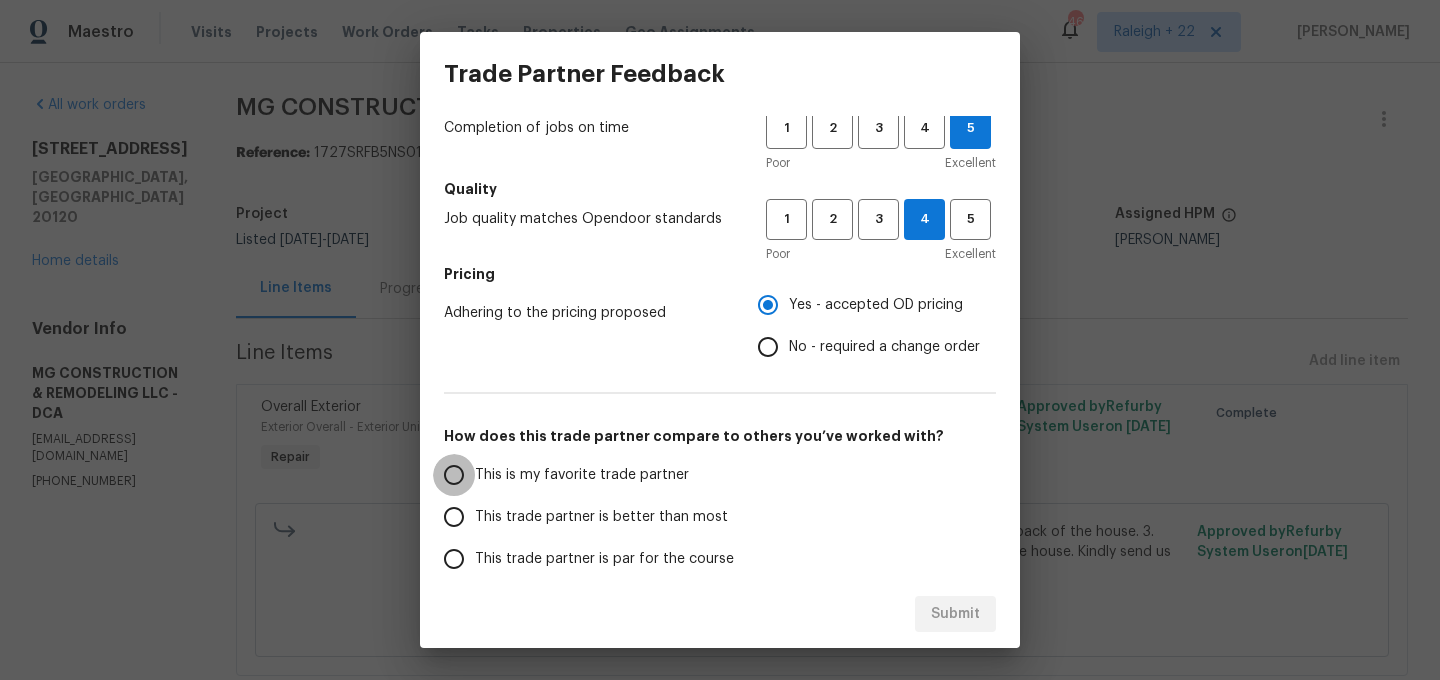 click on "This is my favorite trade partner" at bounding box center [454, 475] 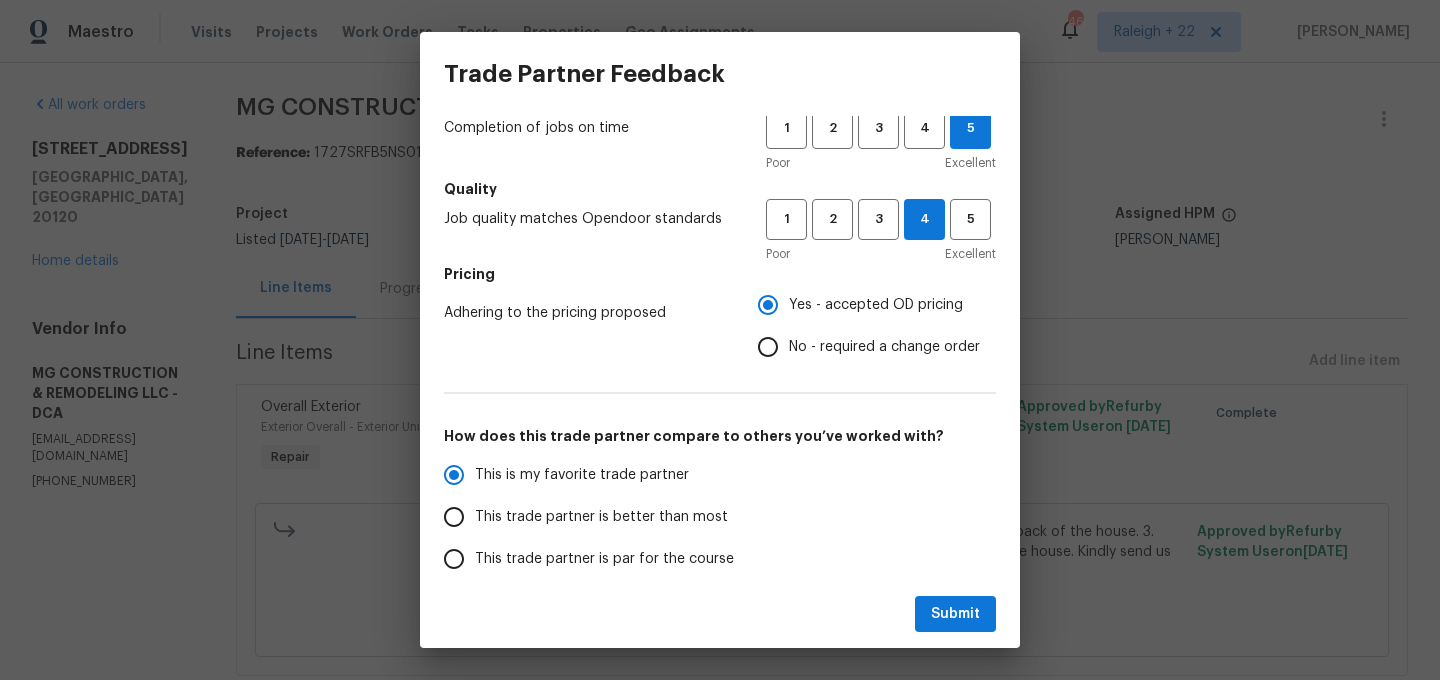 scroll, scrollTop: 335, scrollLeft: 0, axis: vertical 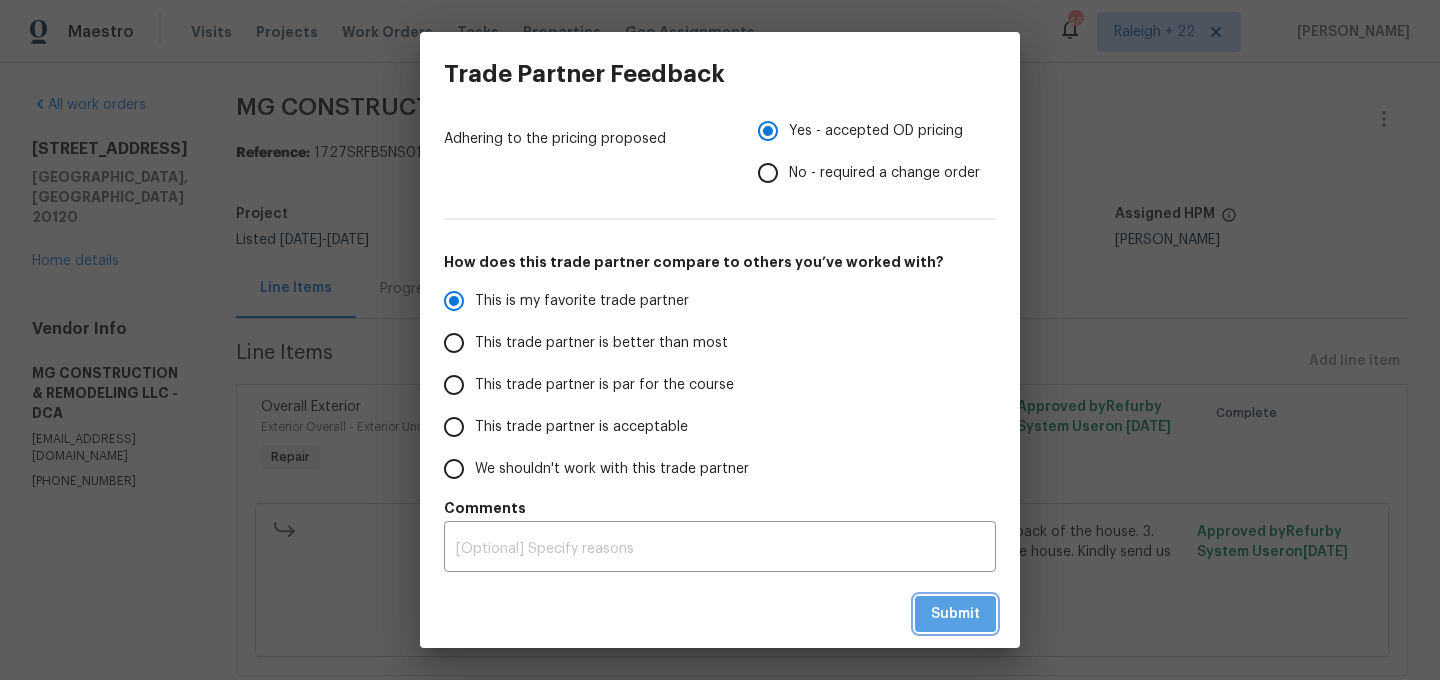 click on "Submit" at bounding box center (955, 614) 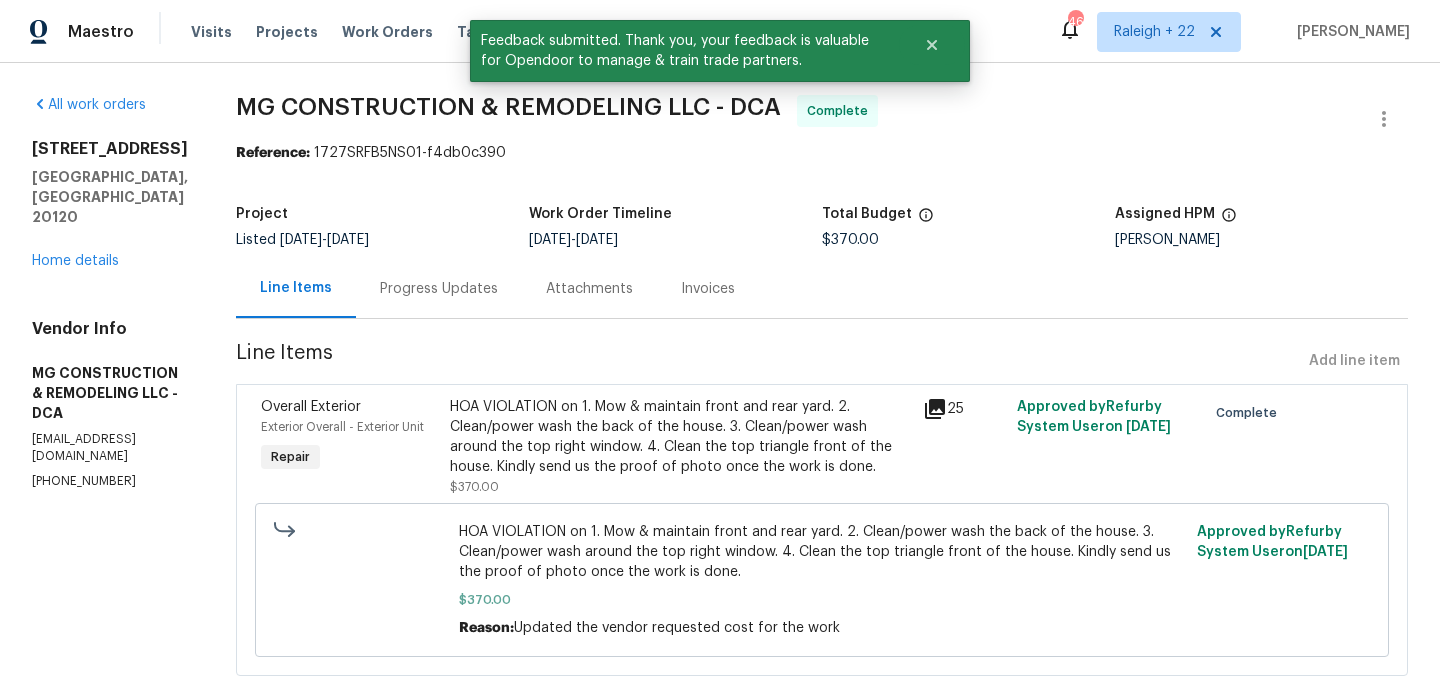 click on "Progress Updates" at bounding box center (439, 289) 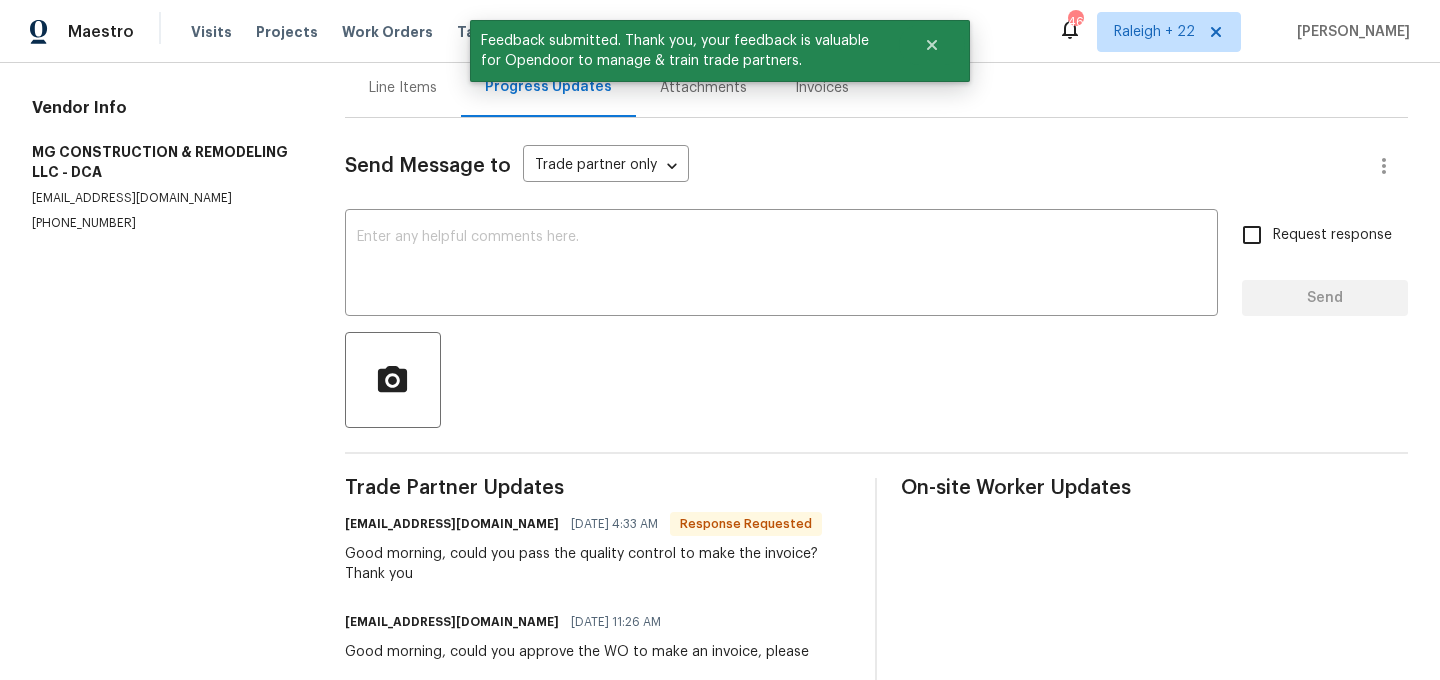 scroll, scrollTop: 0, scrollLeft: 0, axis: both 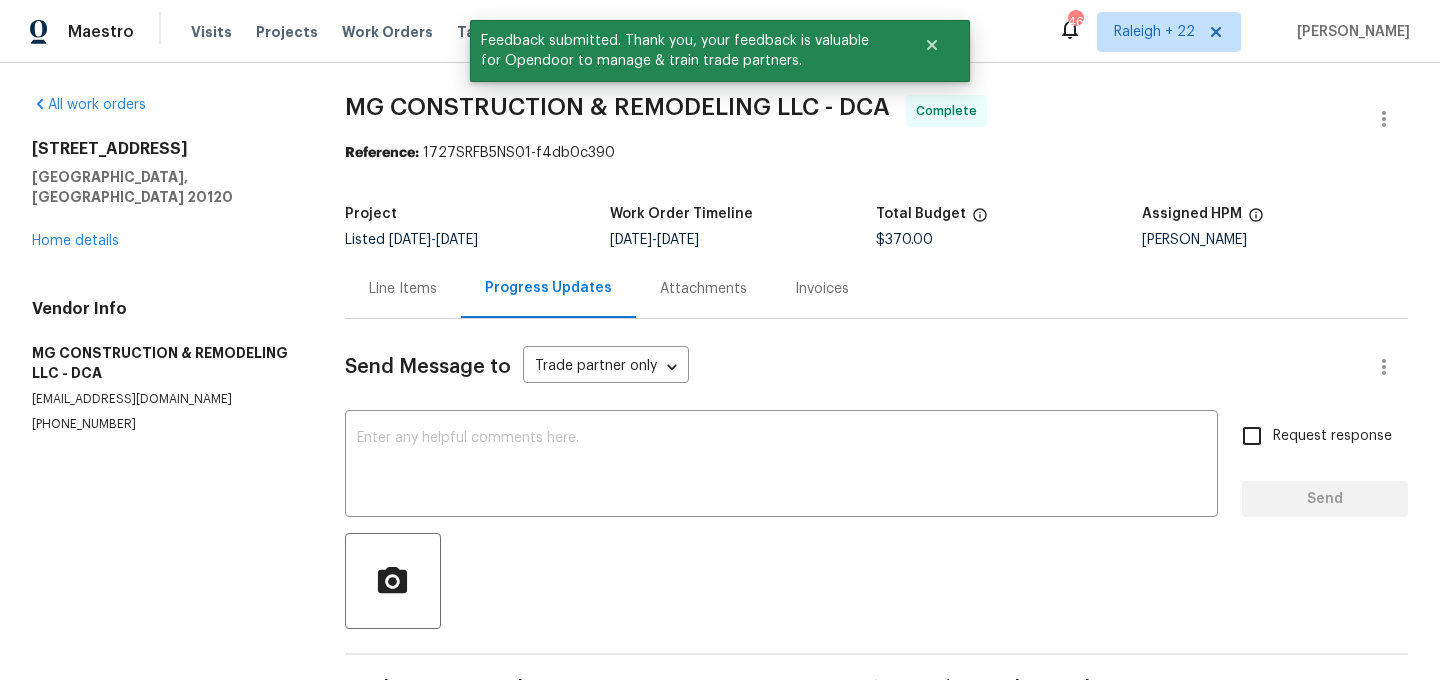 click on "Line Items" at bounding box center [403, 289] 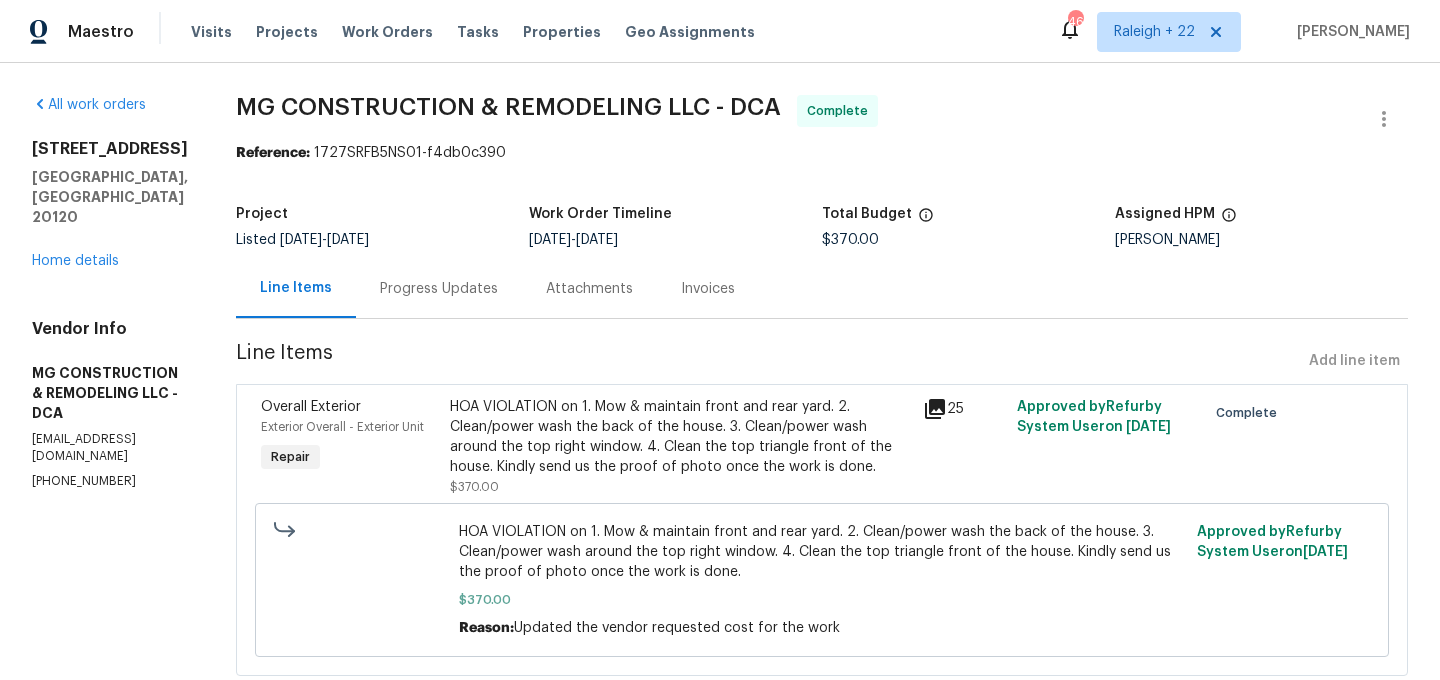 click on "HOA VIOLATION on 1. Mow & maintain front and rear yard.
2. Clean/power wash the back of the house.
3. Clean/power wash around the top right window.
4. Clean the top triangle front of the house. Kindly send us the proof of photo once the work is done." at bounding box center [680, 437] 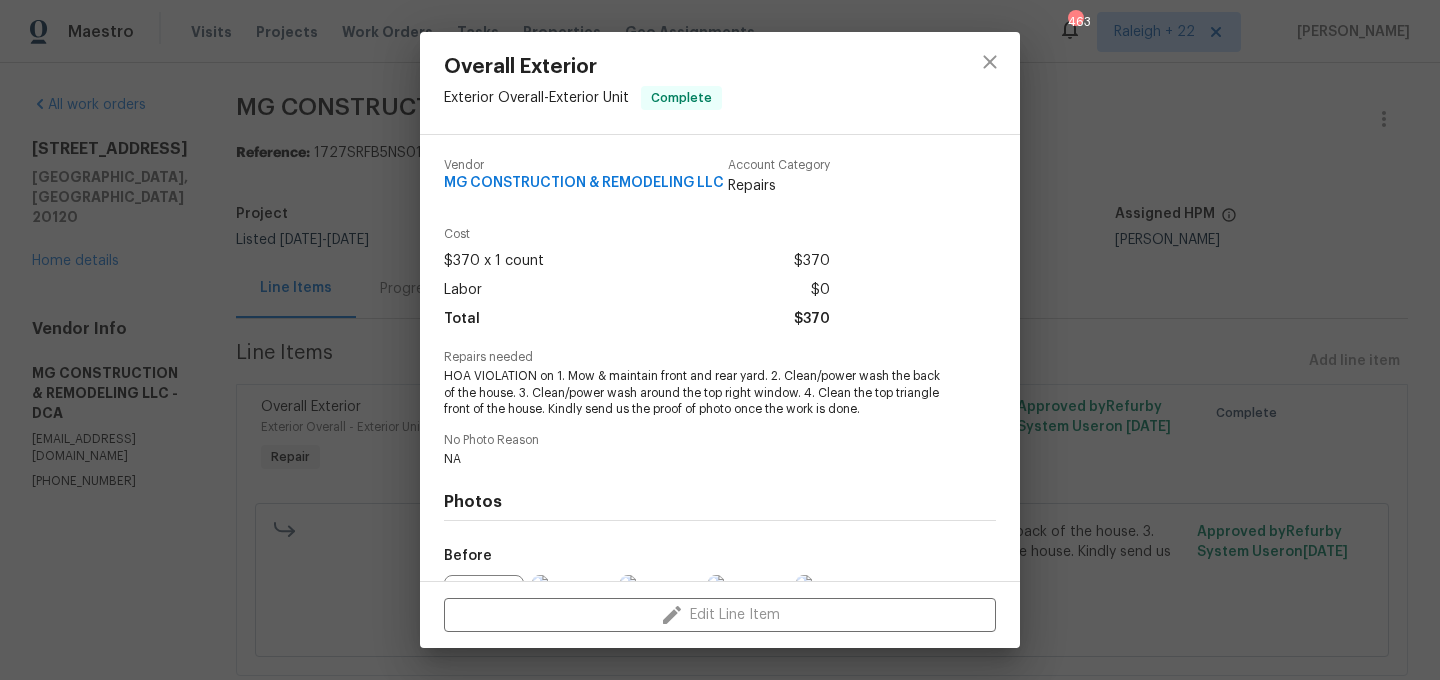 scroll, scrollTop: 224, scrollLeft: 0, axis: vertical 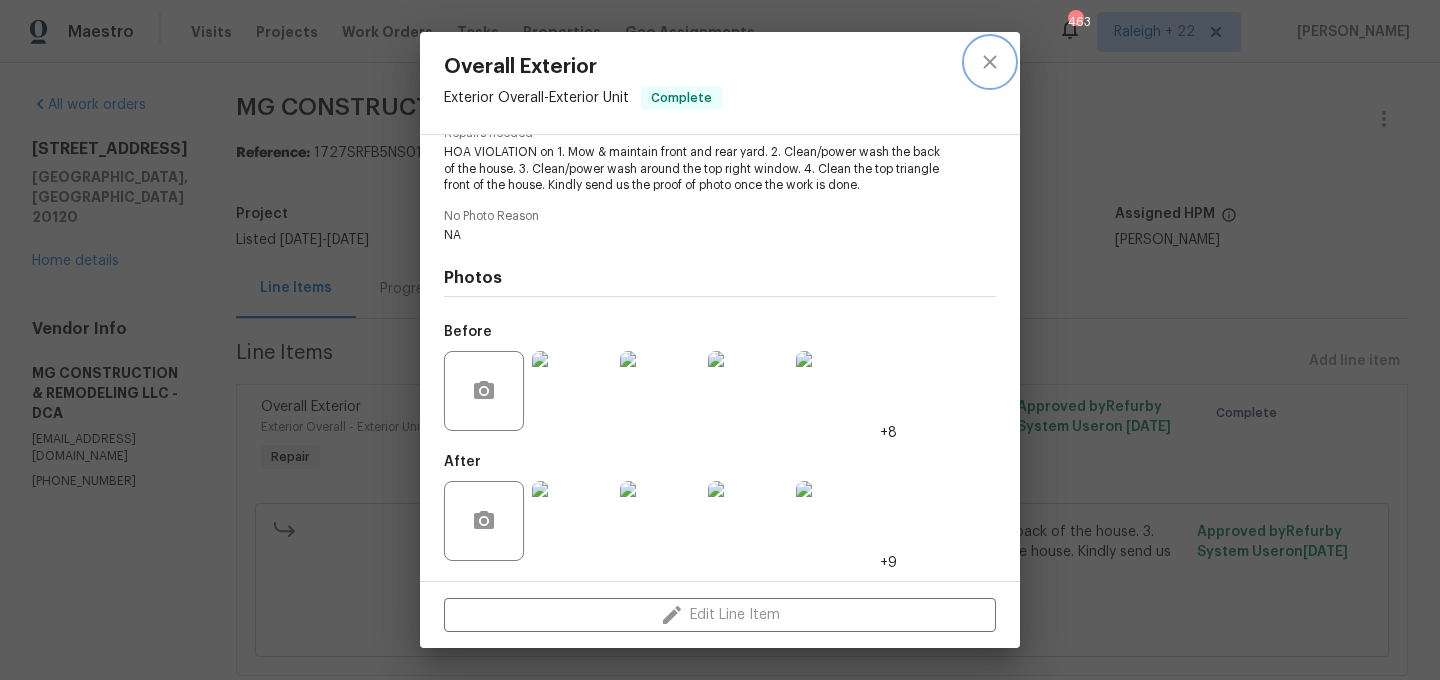 click 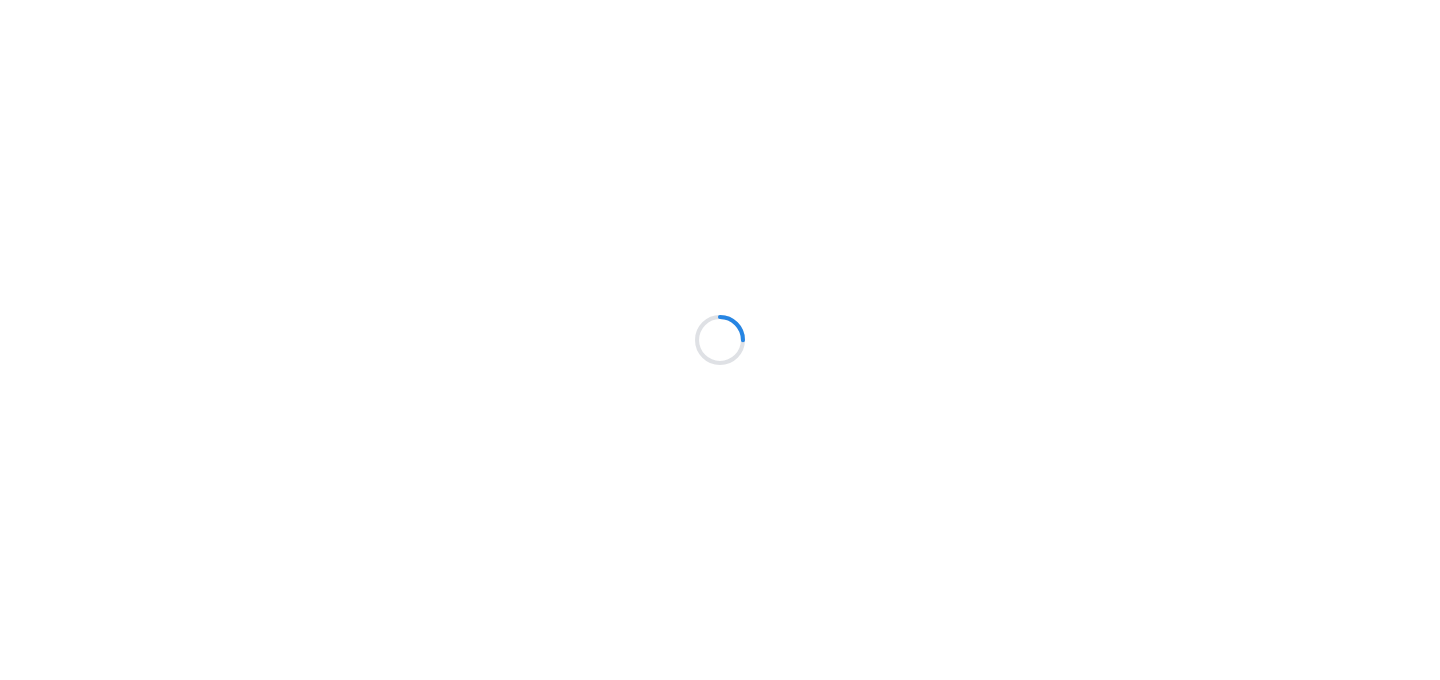 scroll, scrollTop: 0, scrollLeft: 0, axis: both 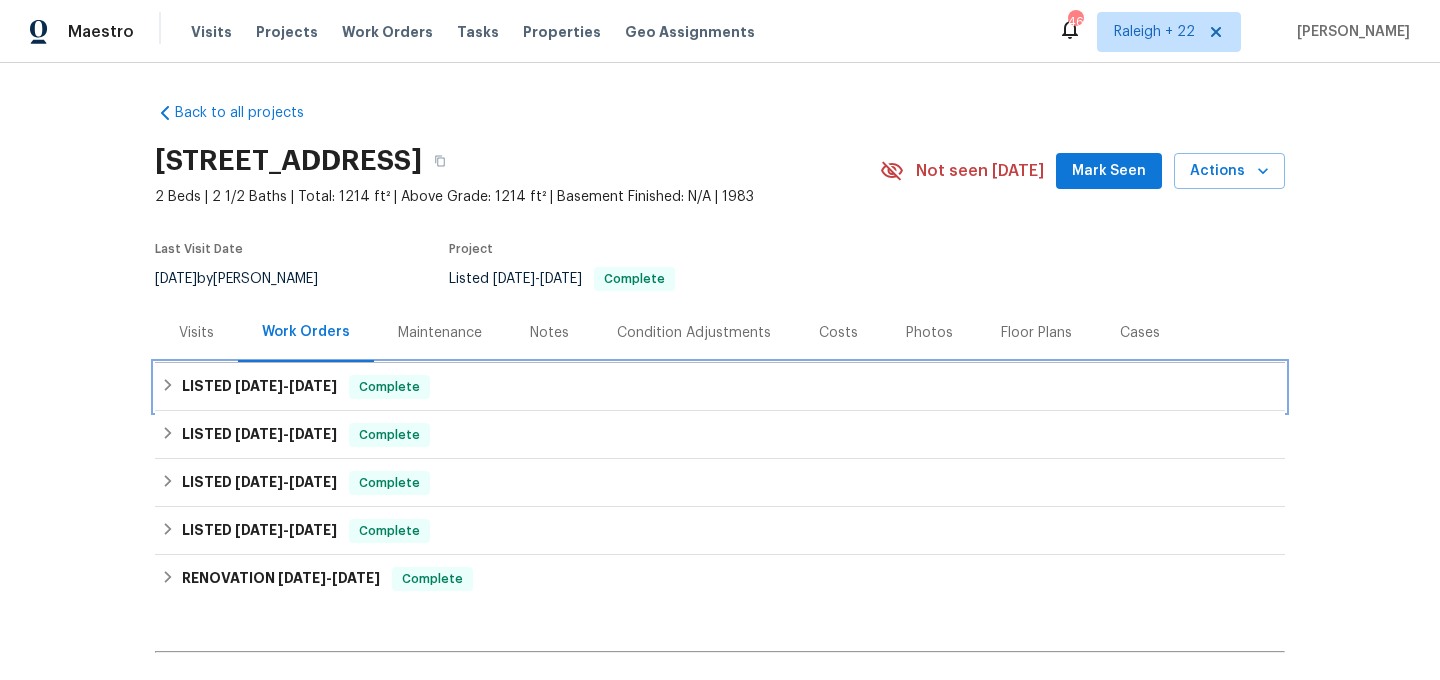 click 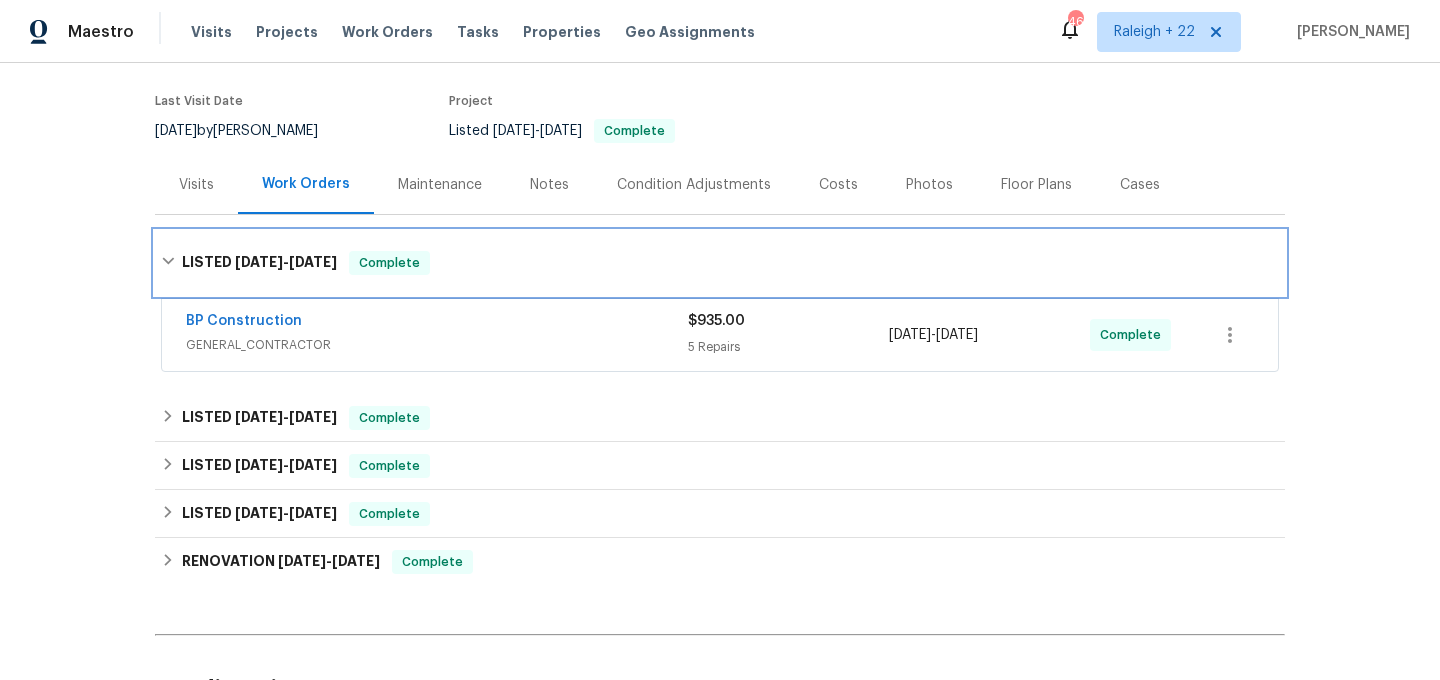 scroll, scrollTop: 200, scrollLeft: 0, axis: vertical 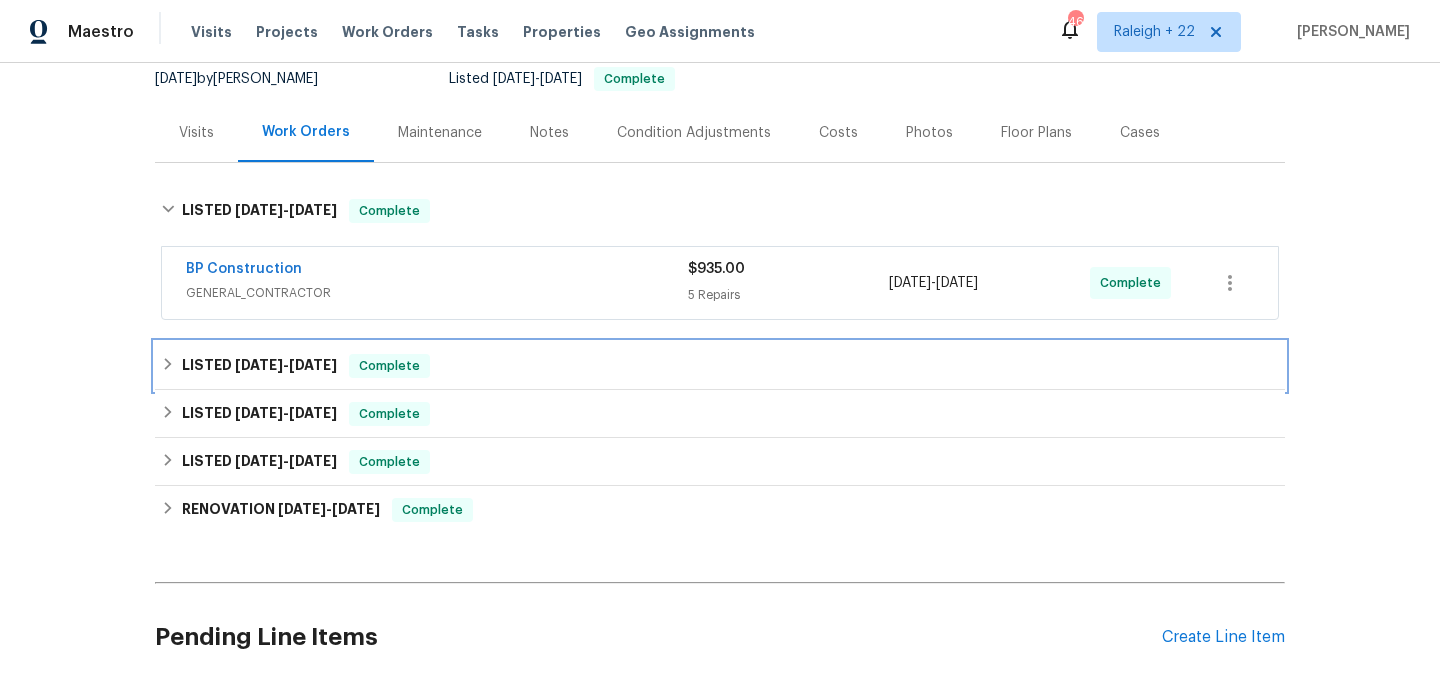 click on "LISTED   6/17/25  -  6/18/25 Complete" at bounding box center (720, 366) 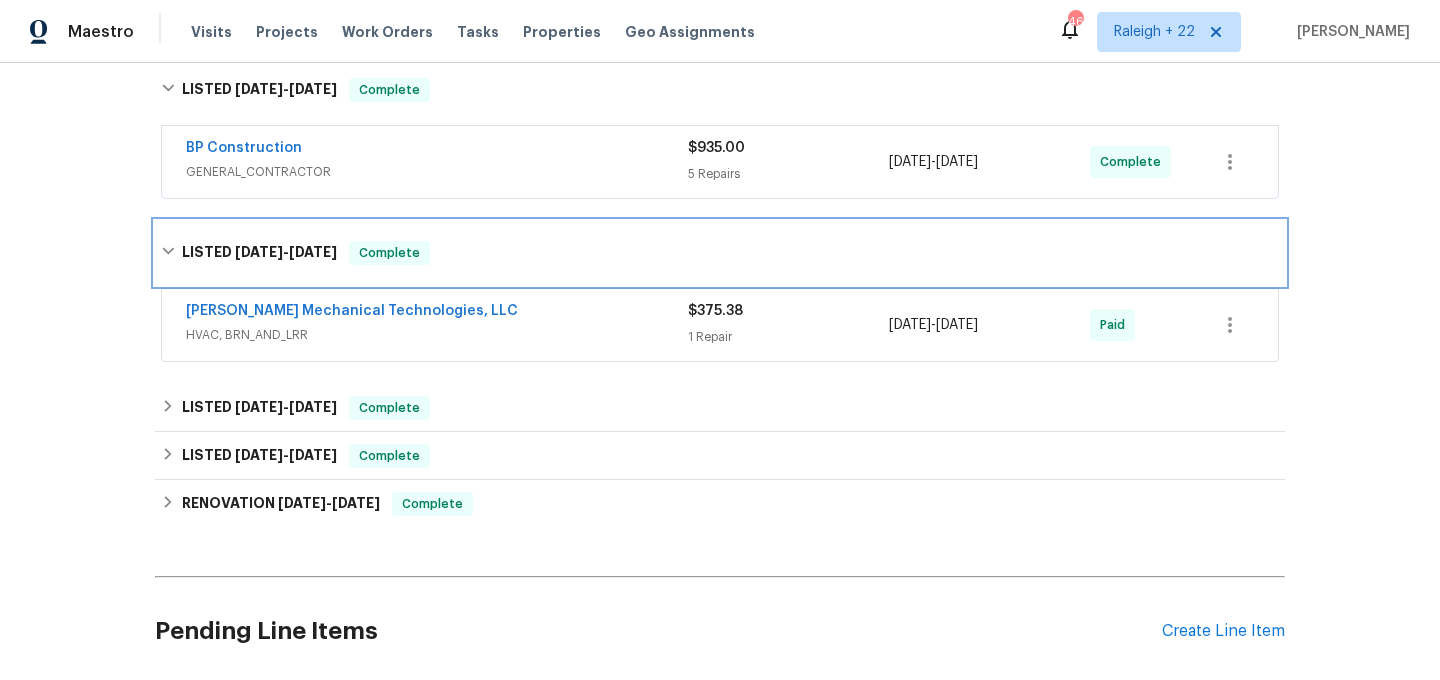 scroll, scrollTop: 366, scrollLeft: 0, axis: vertical 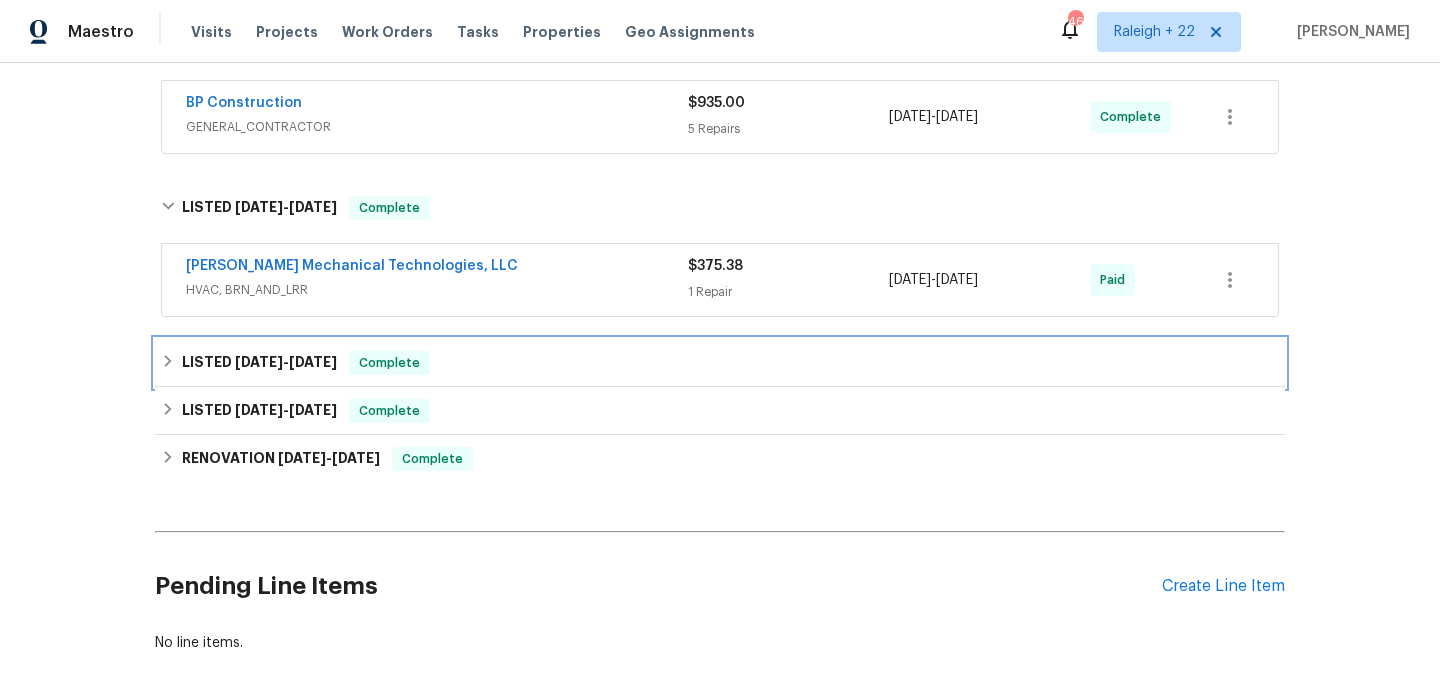 click 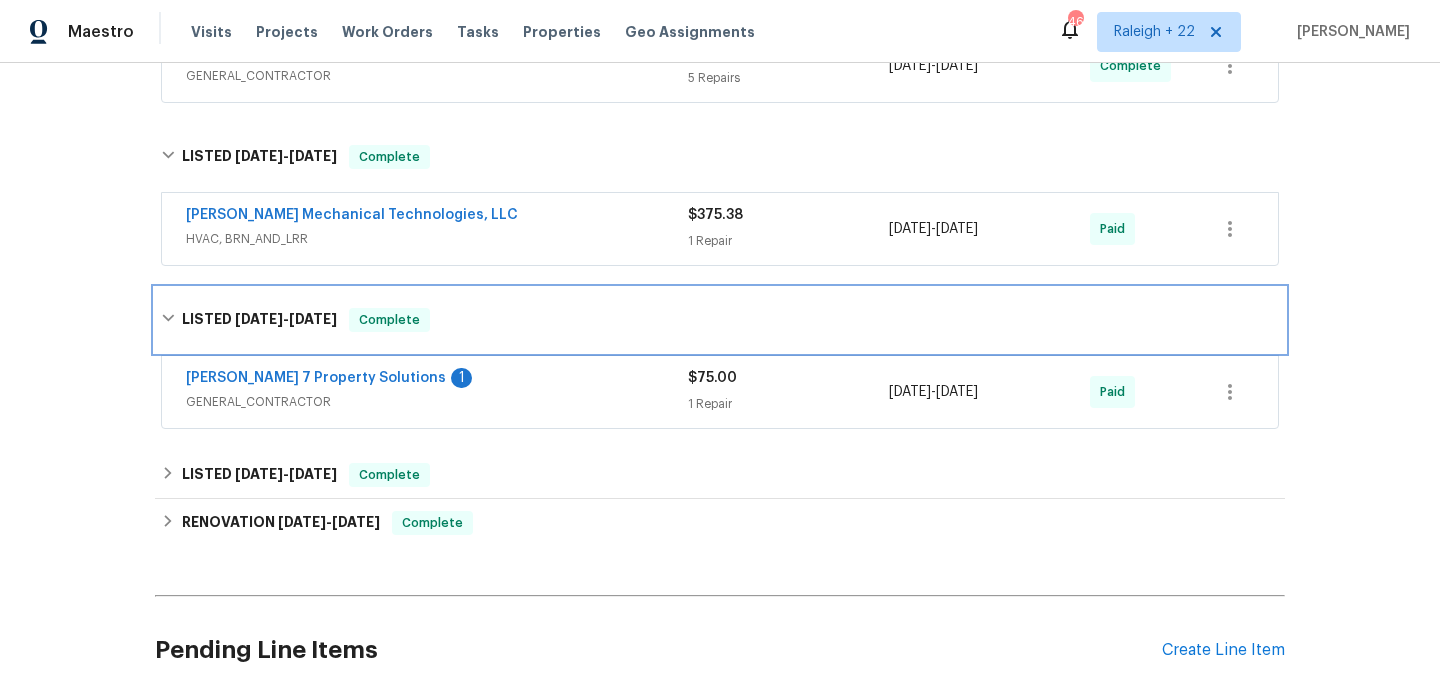 scroll, scrollTop: 444, scrollLeft: 0, axis: vertical 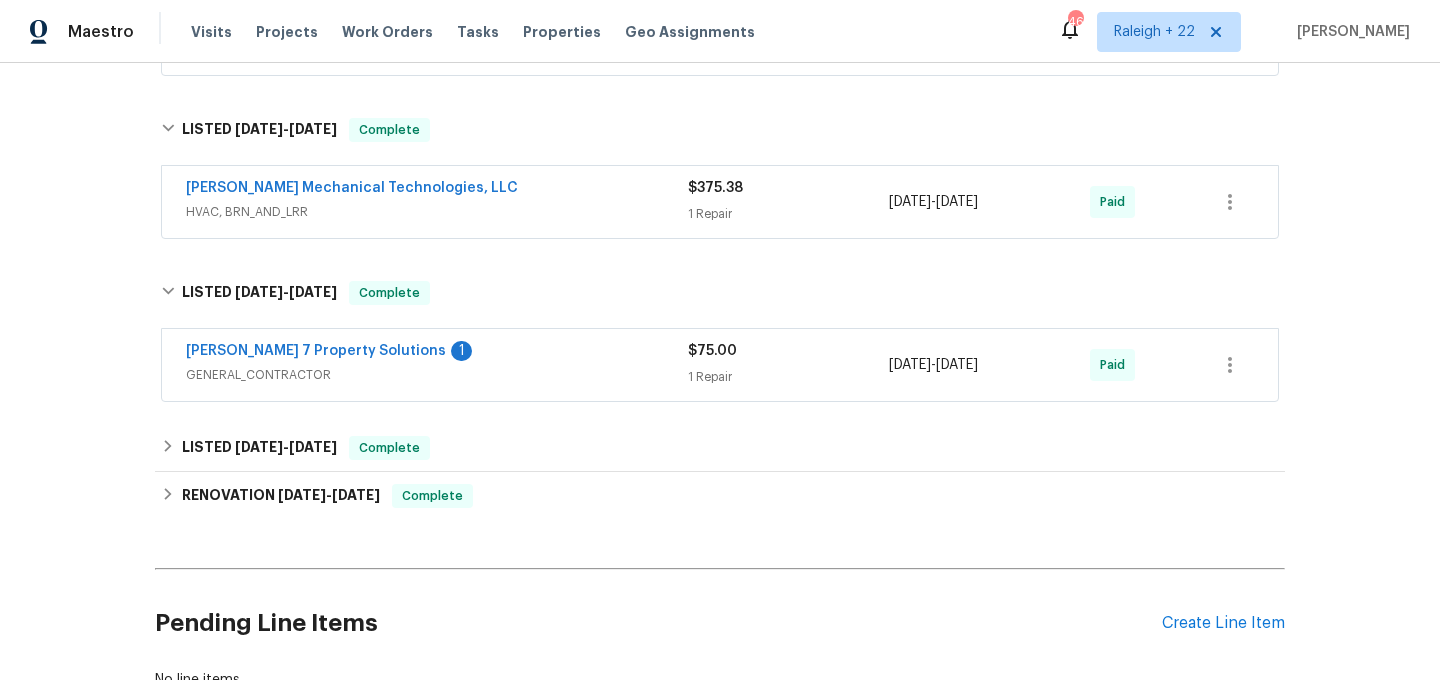 click on "HVAC, BRN_AND_LRR" at bounding box center [437, 212] 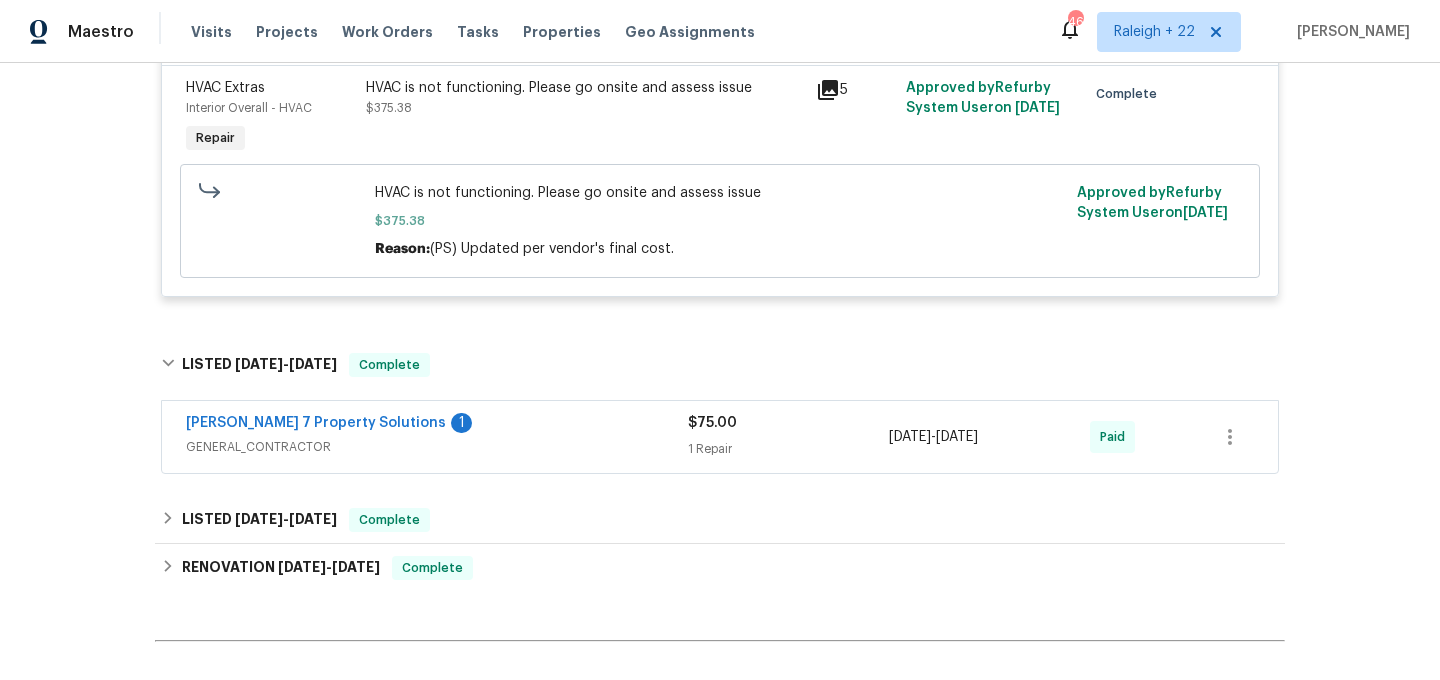 scroll, scrollTop: 703, scrollLeft: 0, axis: vertical 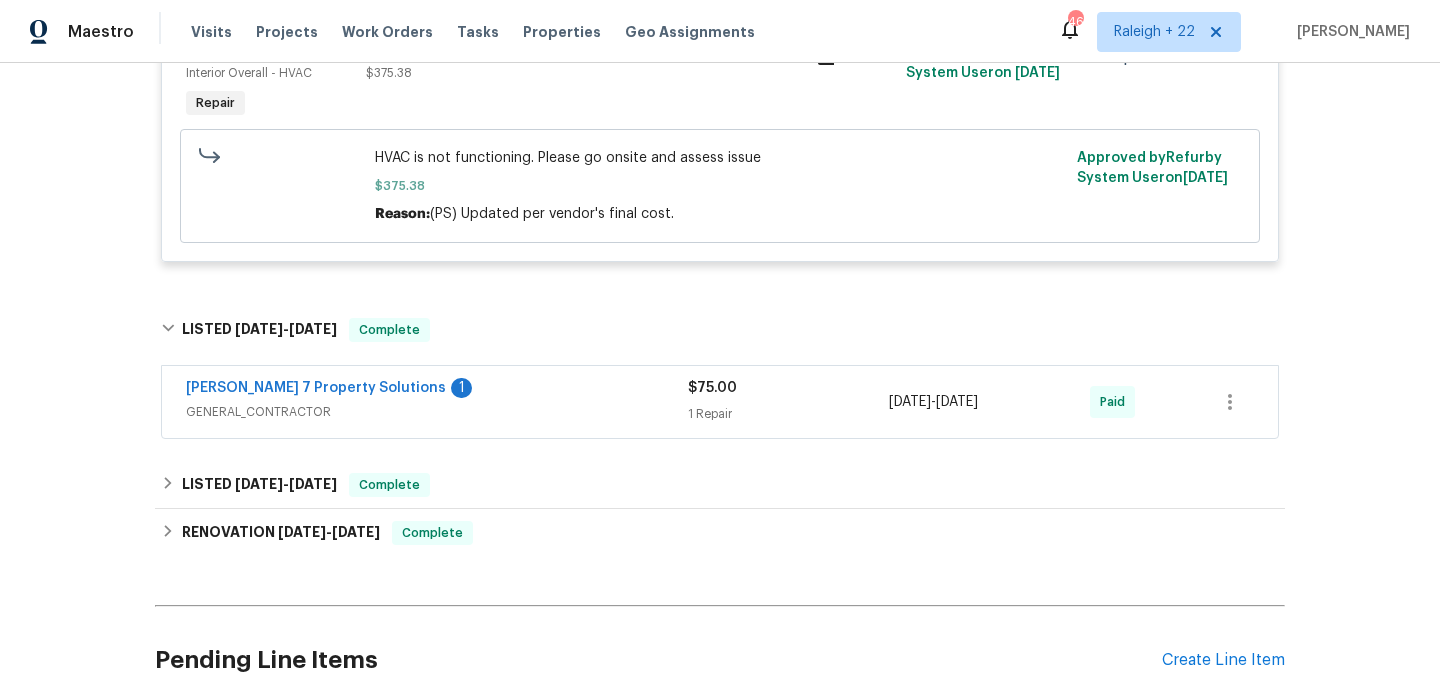 click on "GENERAL_CONTRACTOR" at bounding box center (437, 412) 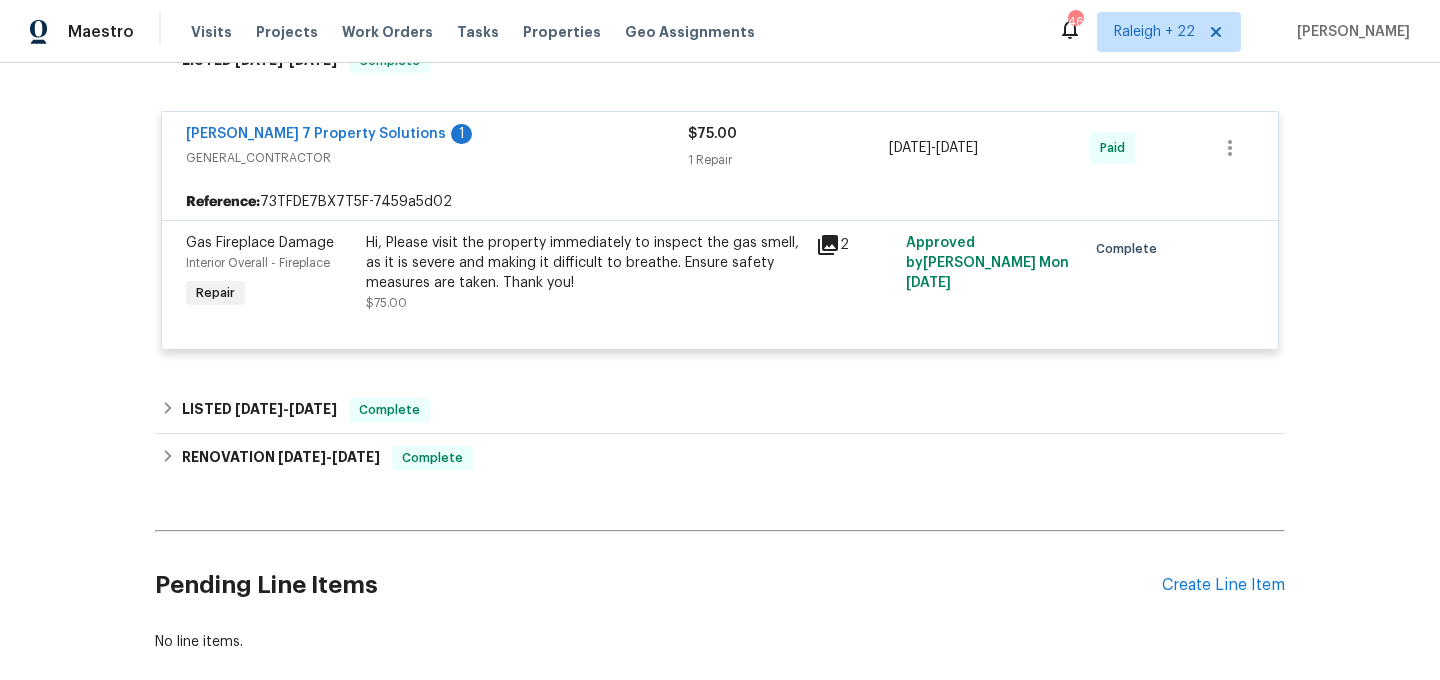 scroll, scrollTop: 973, scrollLeft: 0, axis: vertical 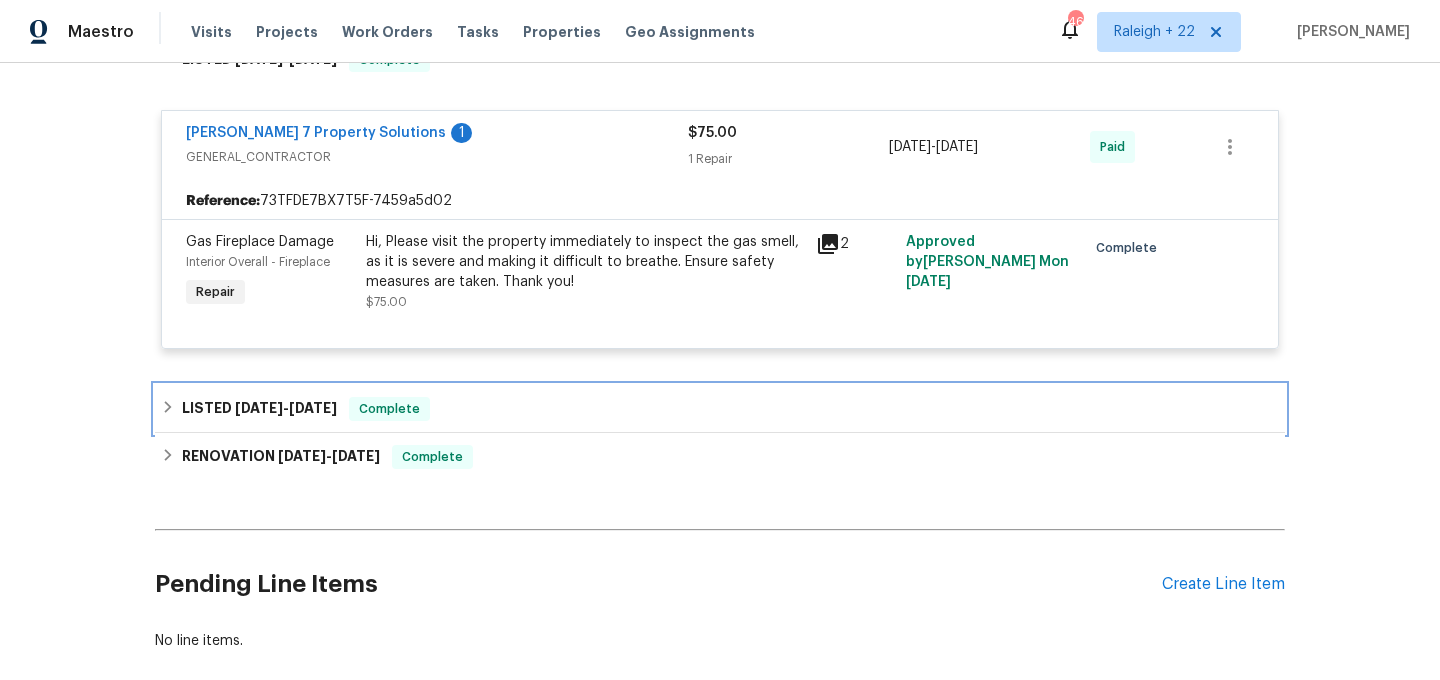 click 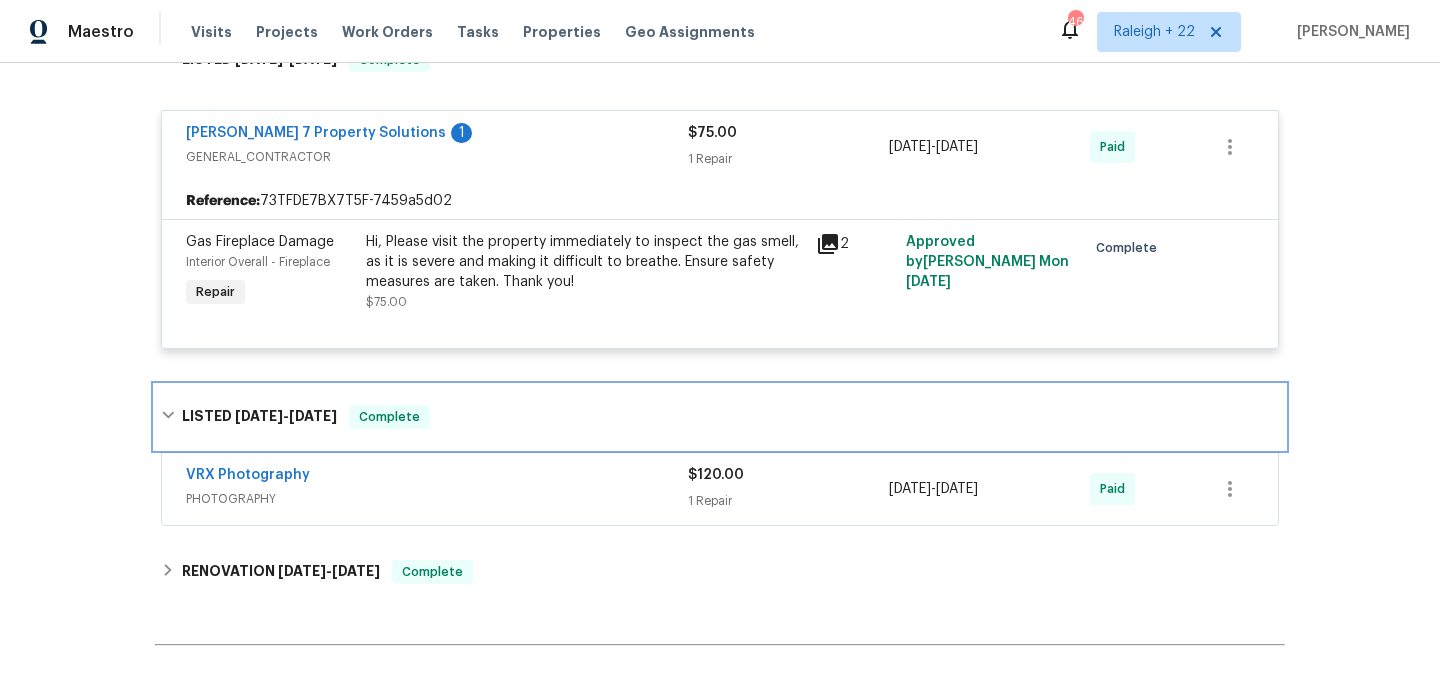 scroll, scrollTop: 1156, scrollLeft: 0, axis: vertical 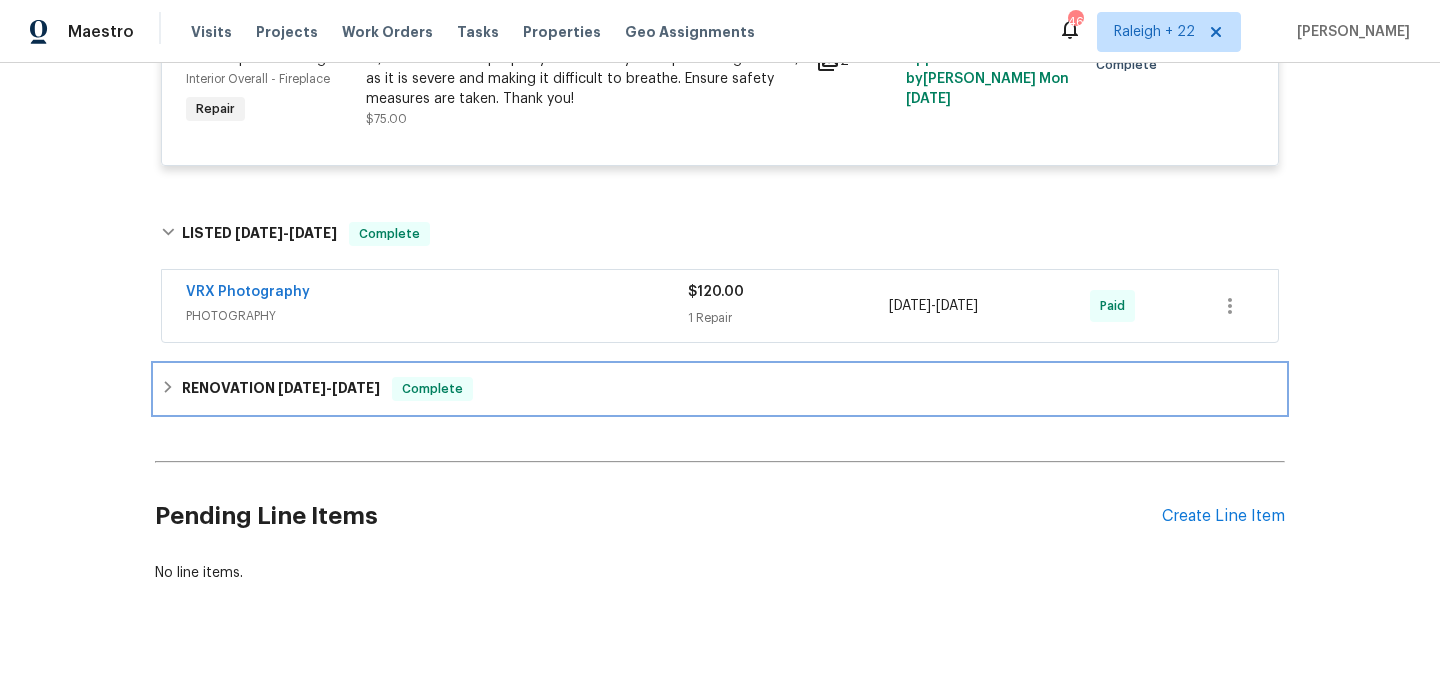 click 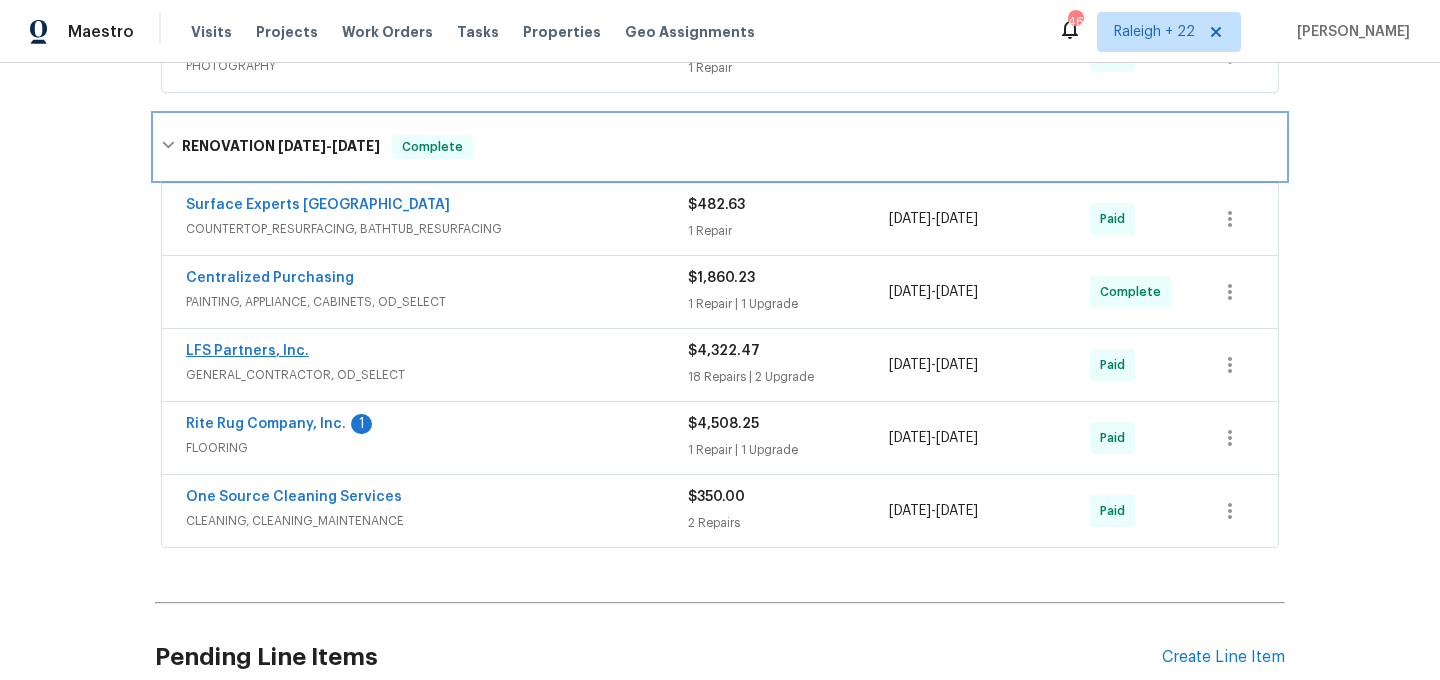 scroll, scrollTop: 1501, scrollLeft: 0, axis: vertical 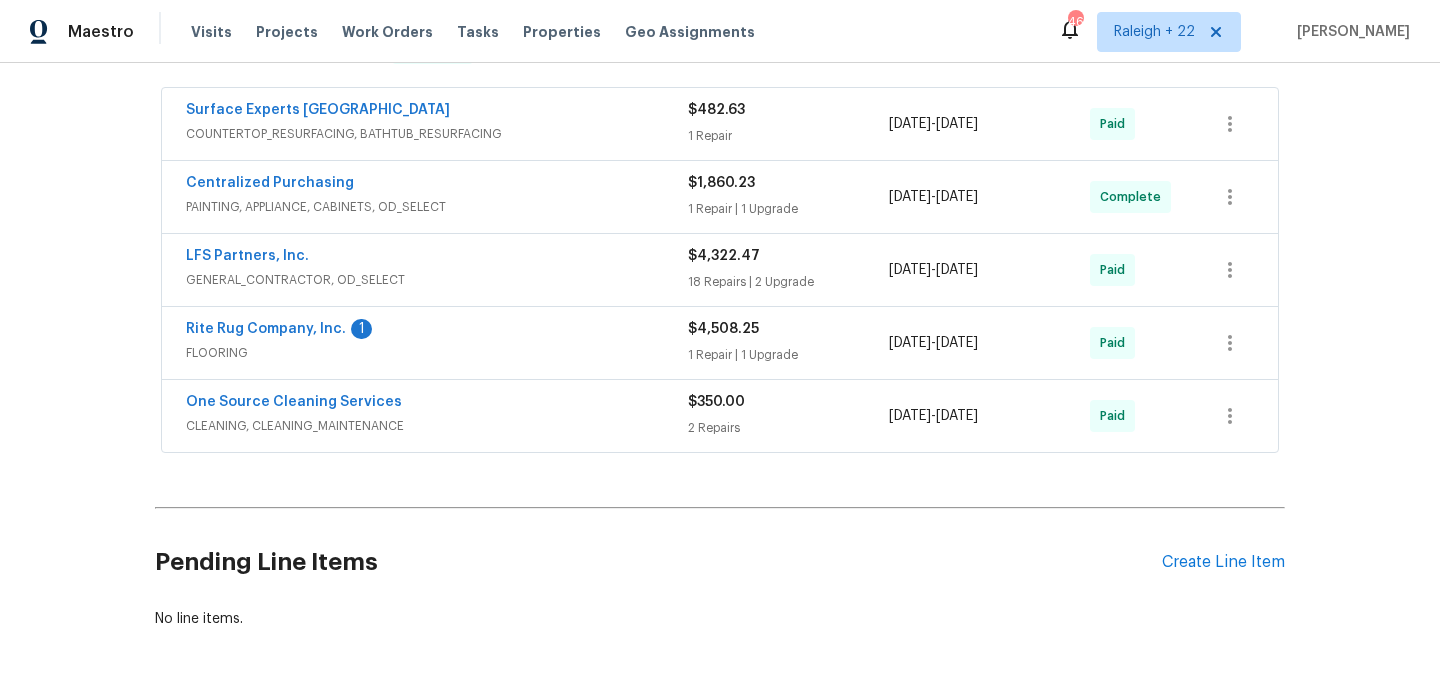 click on "COUNTERTOP_RESURFACING, BATHTUB_RESURFACING" at bounding box center [437, 134] 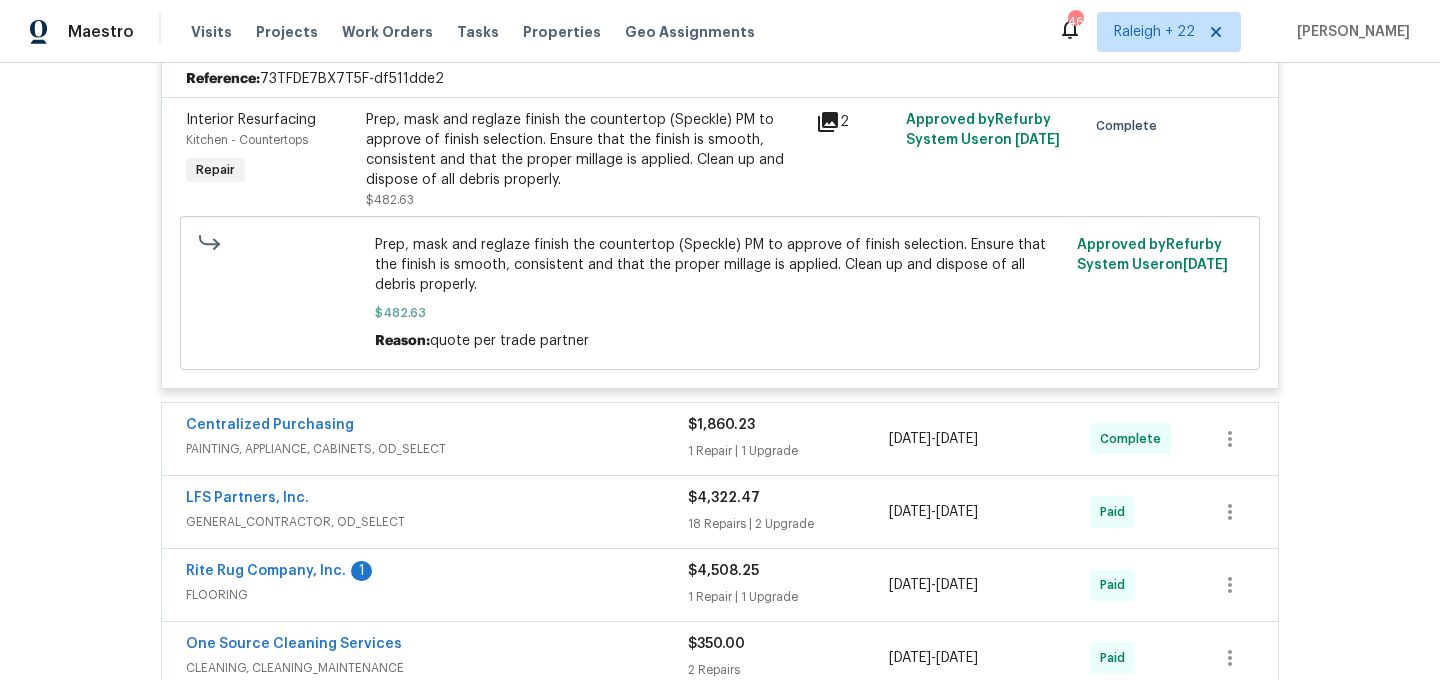 scroll, scrollTop: 1659, scrollLeft: 0, axis: vertical 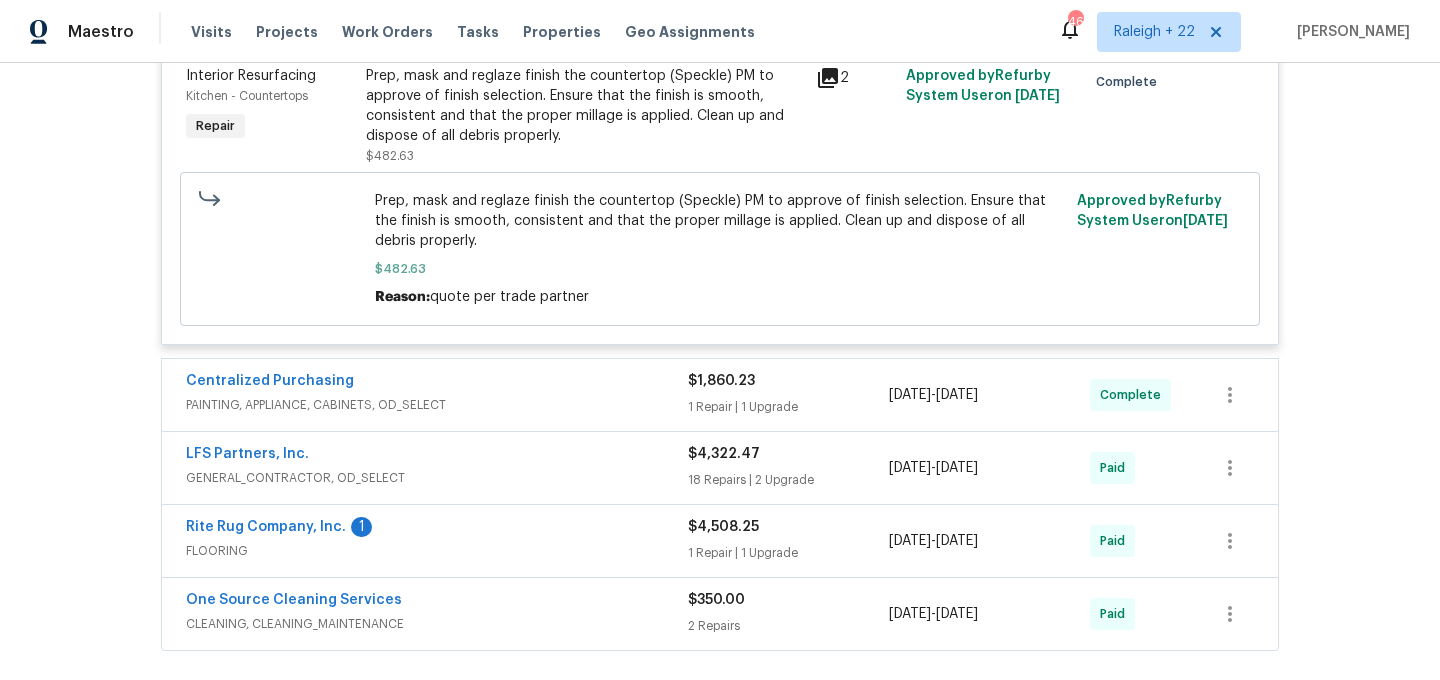 click on "PAINTING, APPLIANCE, CABINETS, OD_SELECT" at bounding box center (437, 405) 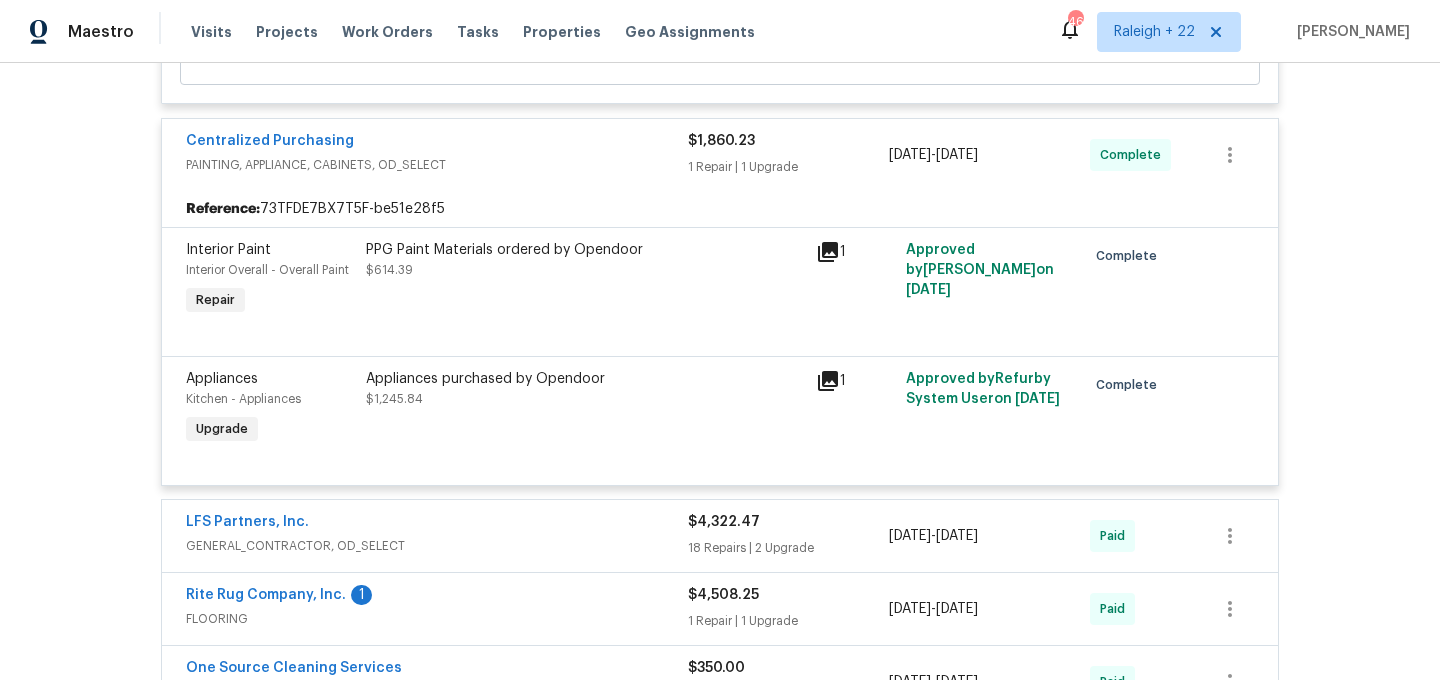 scroll, scrollTop: 1889, scrollLeft: 0, axis: vertical 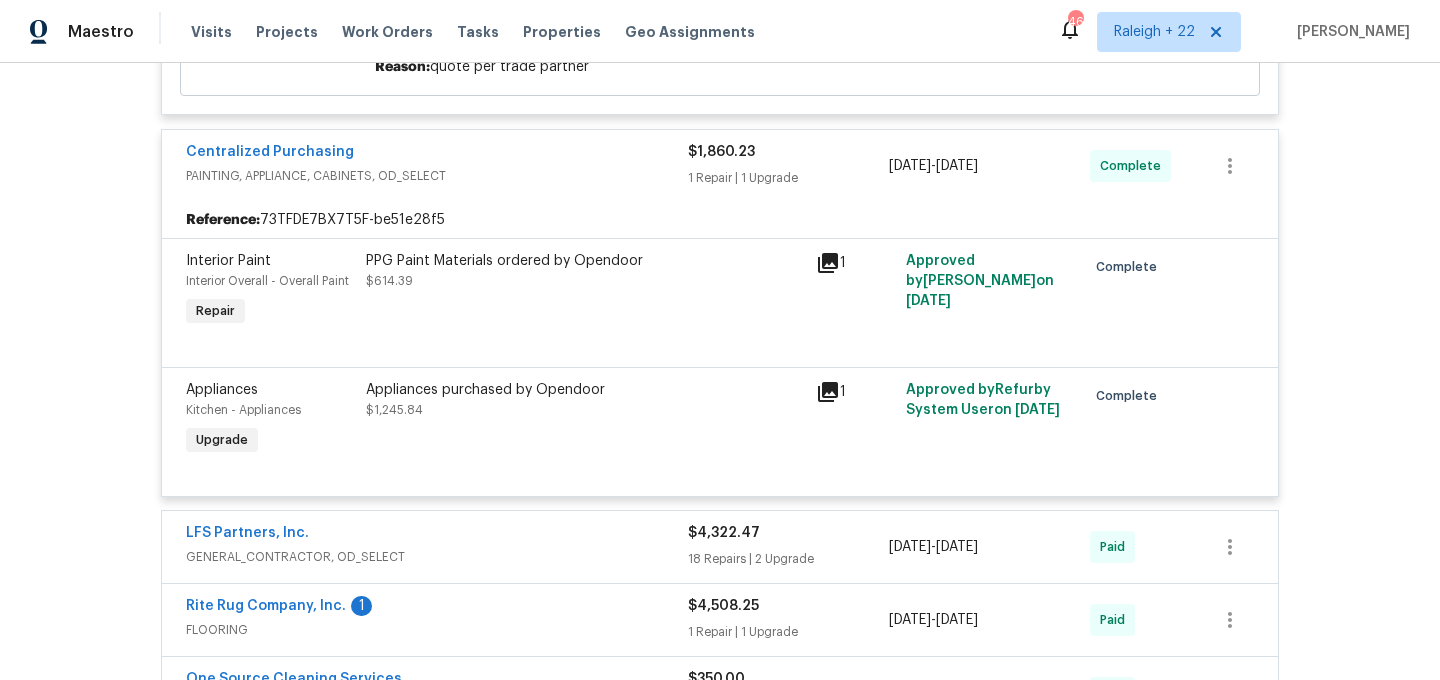 click on "GENERAL_CONTRACTOR, OD_SELECT" at bounding box center [437, 557] 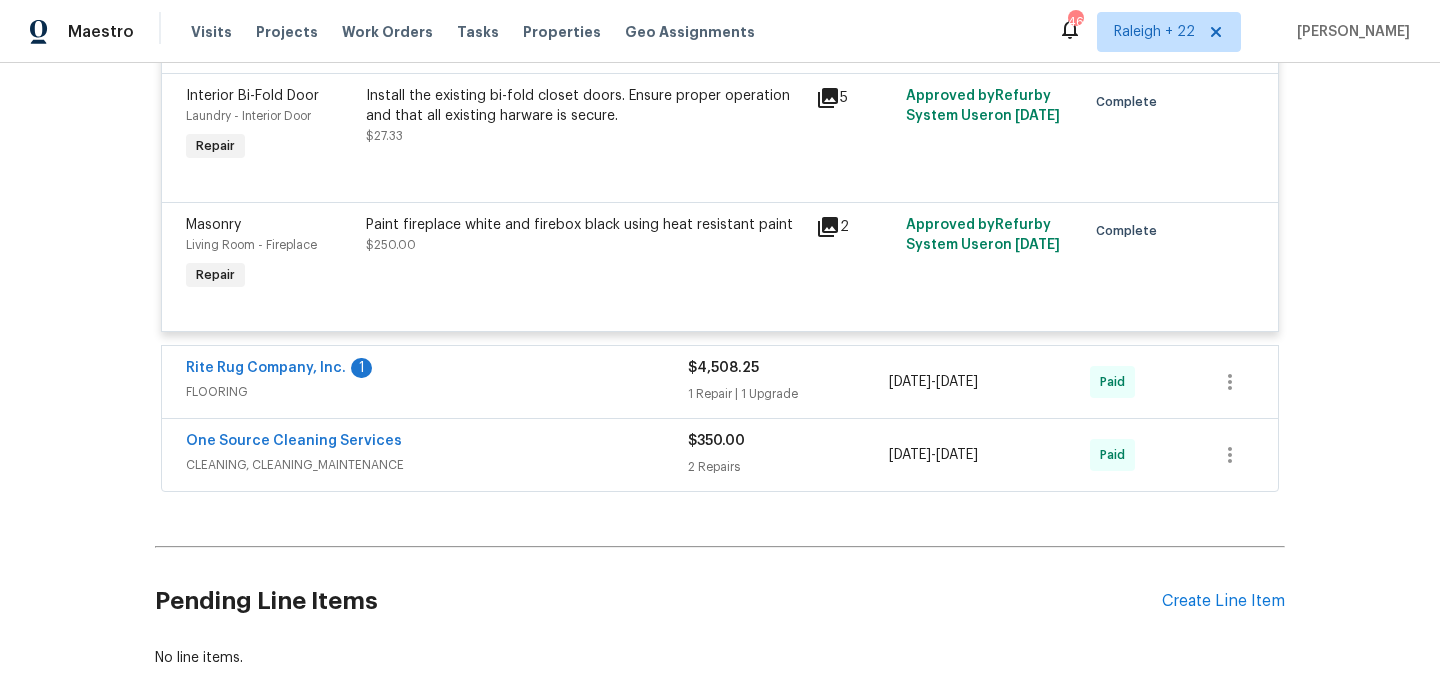 scroll, scrollTop: 5707, scrollLeft: 0, axis: vertical 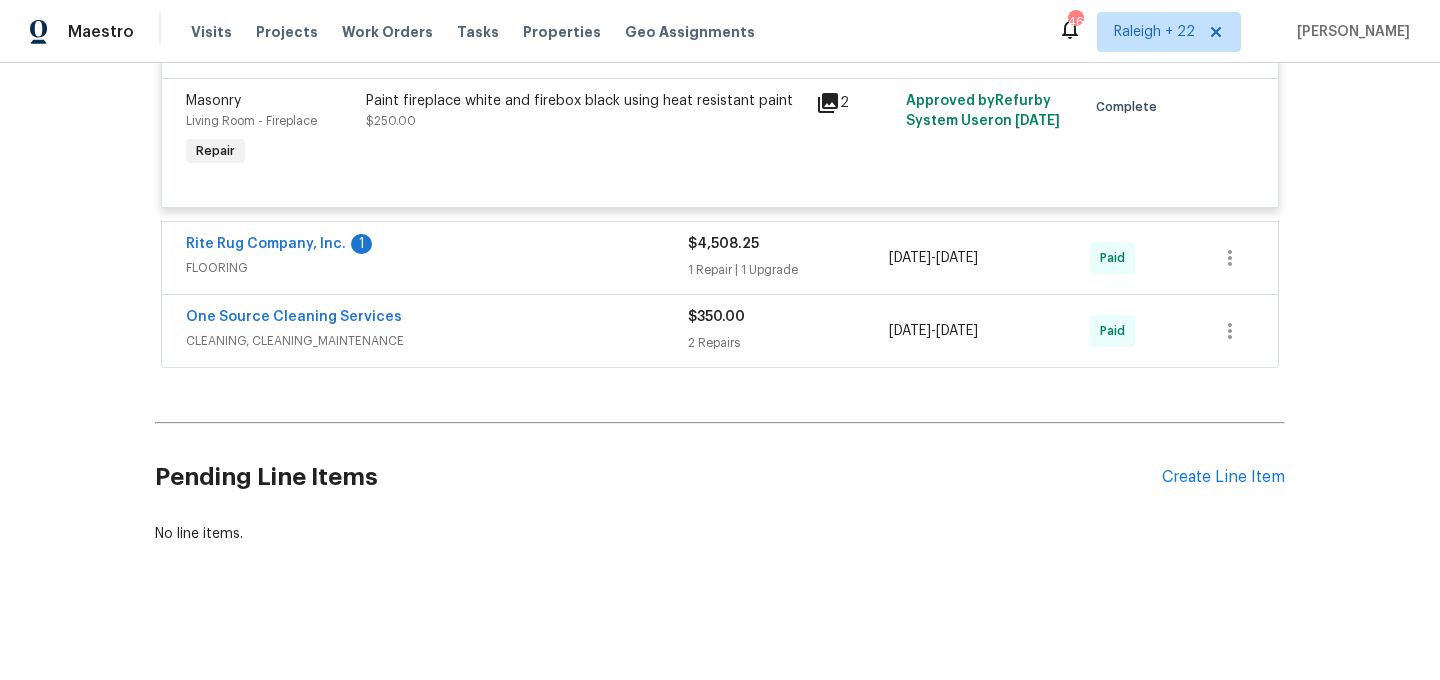 click on "FLOORING" at bounding box center (437, 268) 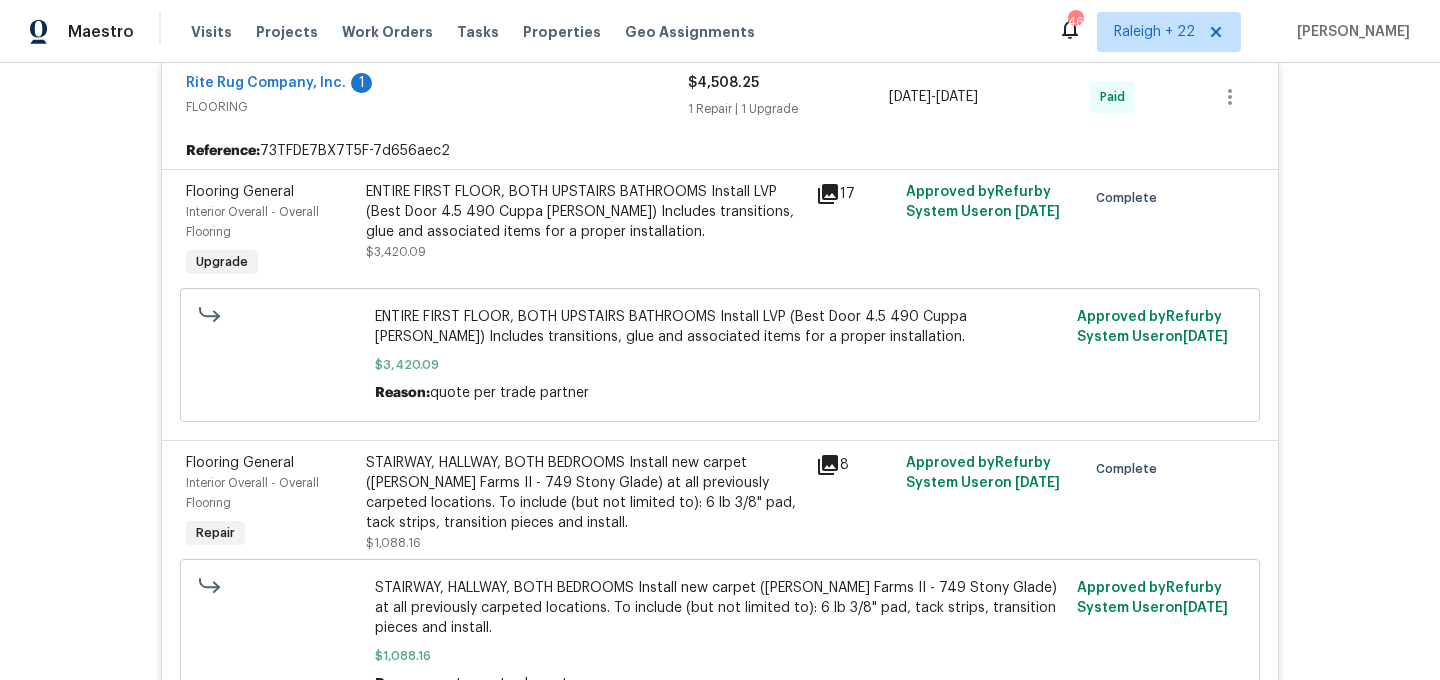 scroll, scrollTop: 6323, scrollLeft: 0, axis: vertical 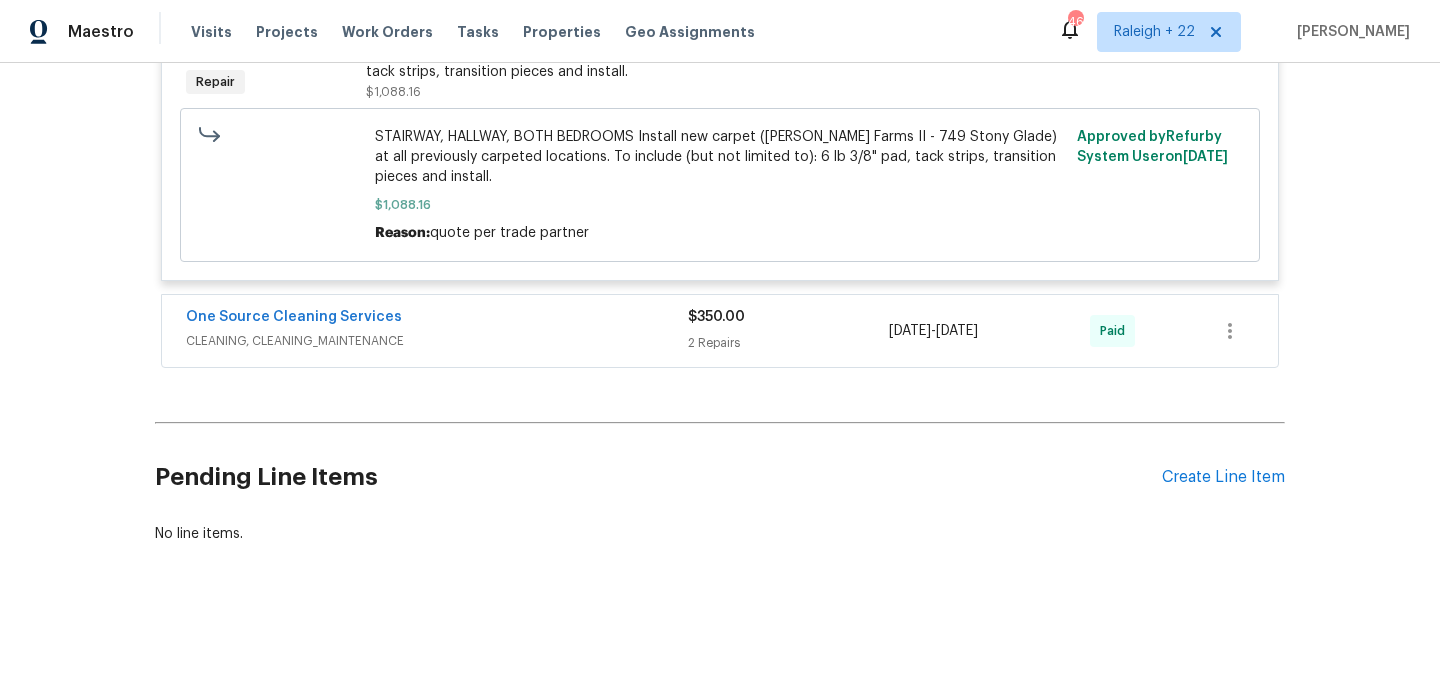 click on "CLEANING, CLEANING_MAINTENANCE" at bounding box center [437, 341] 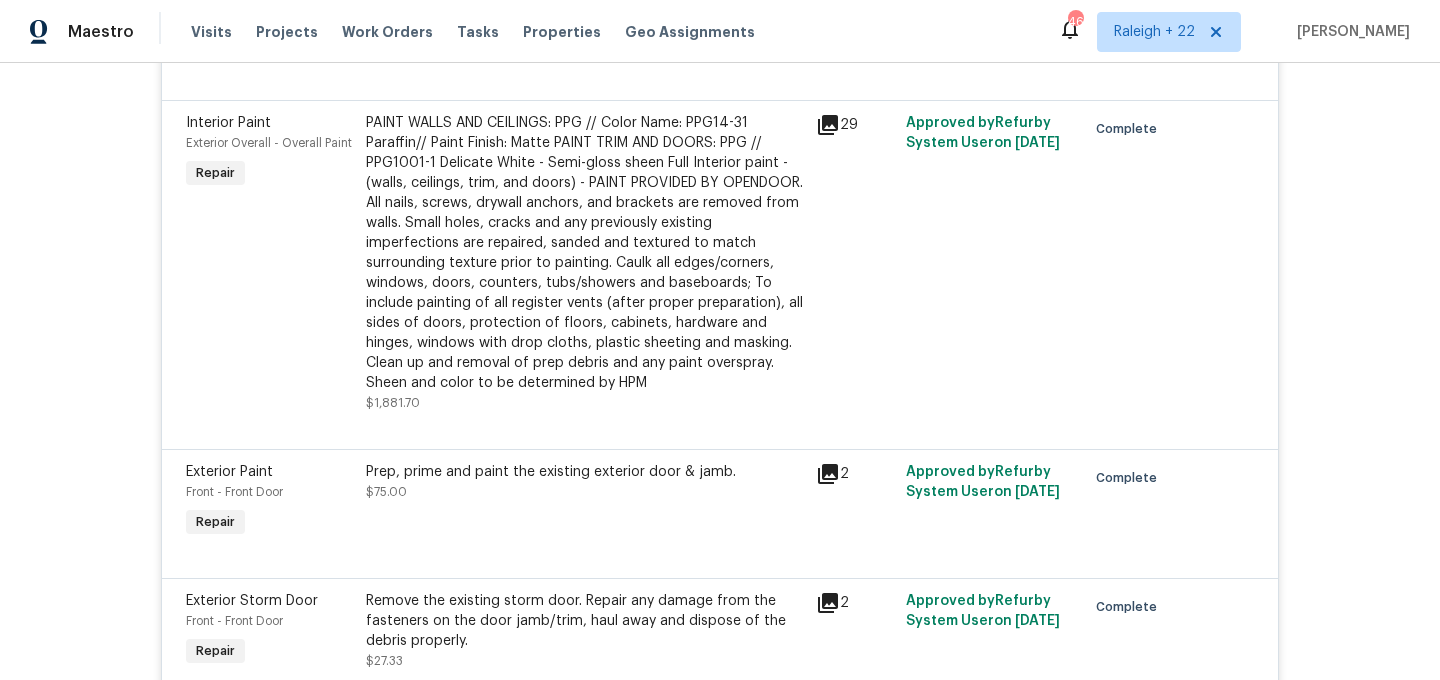 scroll, scrollTop: 3678, scrollLeft: 0, axis: vertical 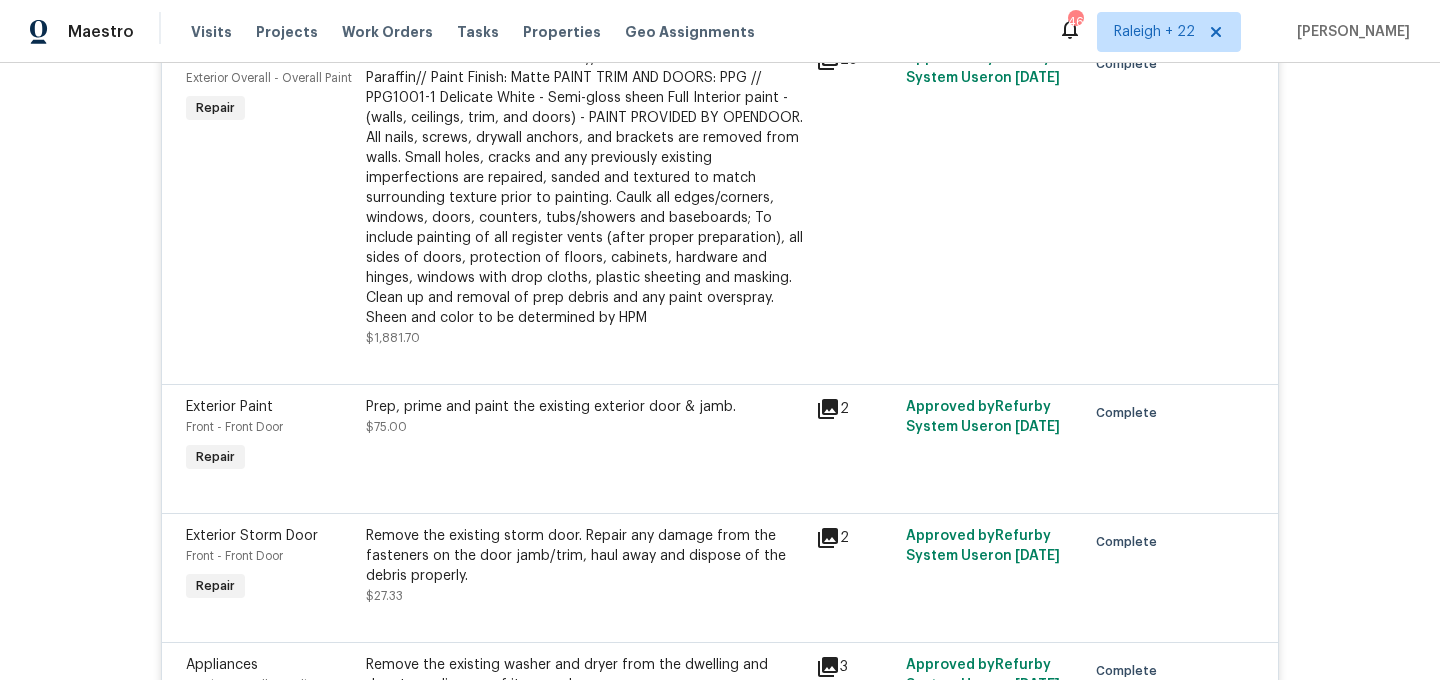 click on "Prep, prime and paint the existing exterior door & jamb. $75.00" at bounding box center (585, 437) 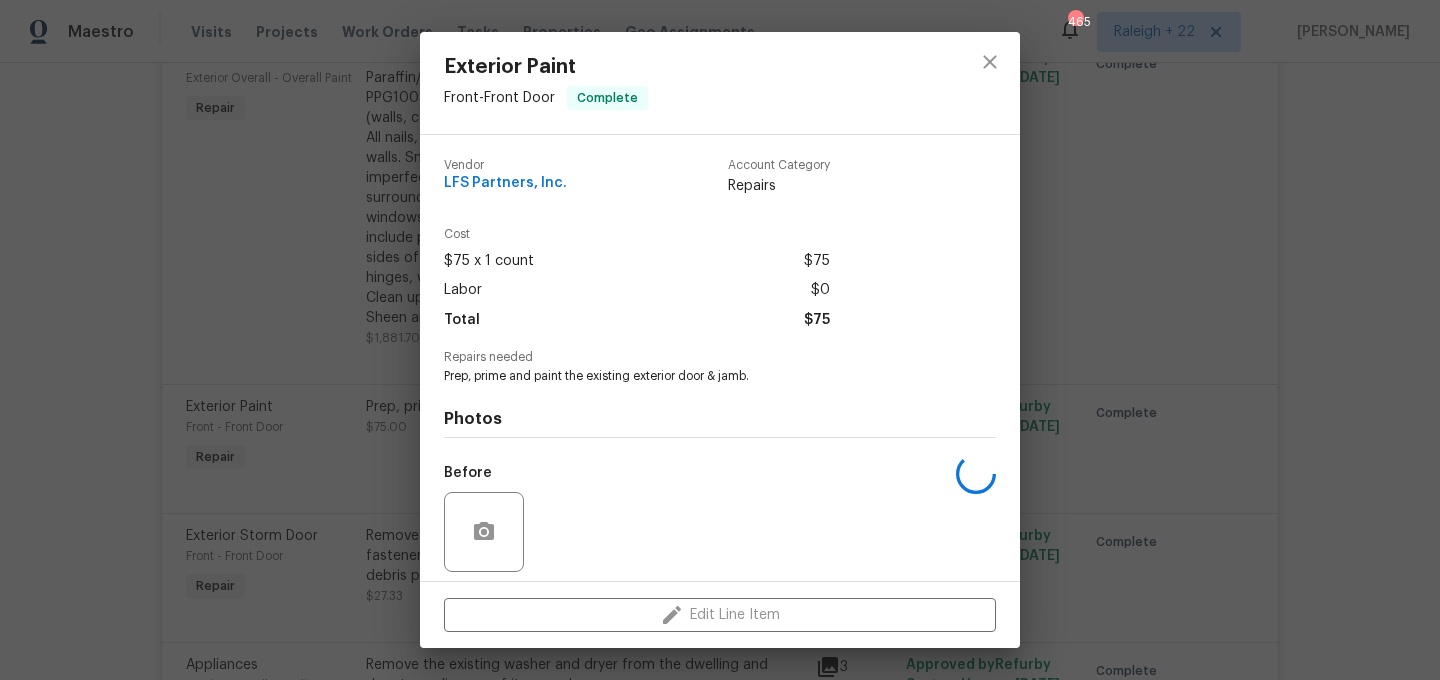 scroll, scrollTop: 141, scrollLeft: 0, axis: vertical 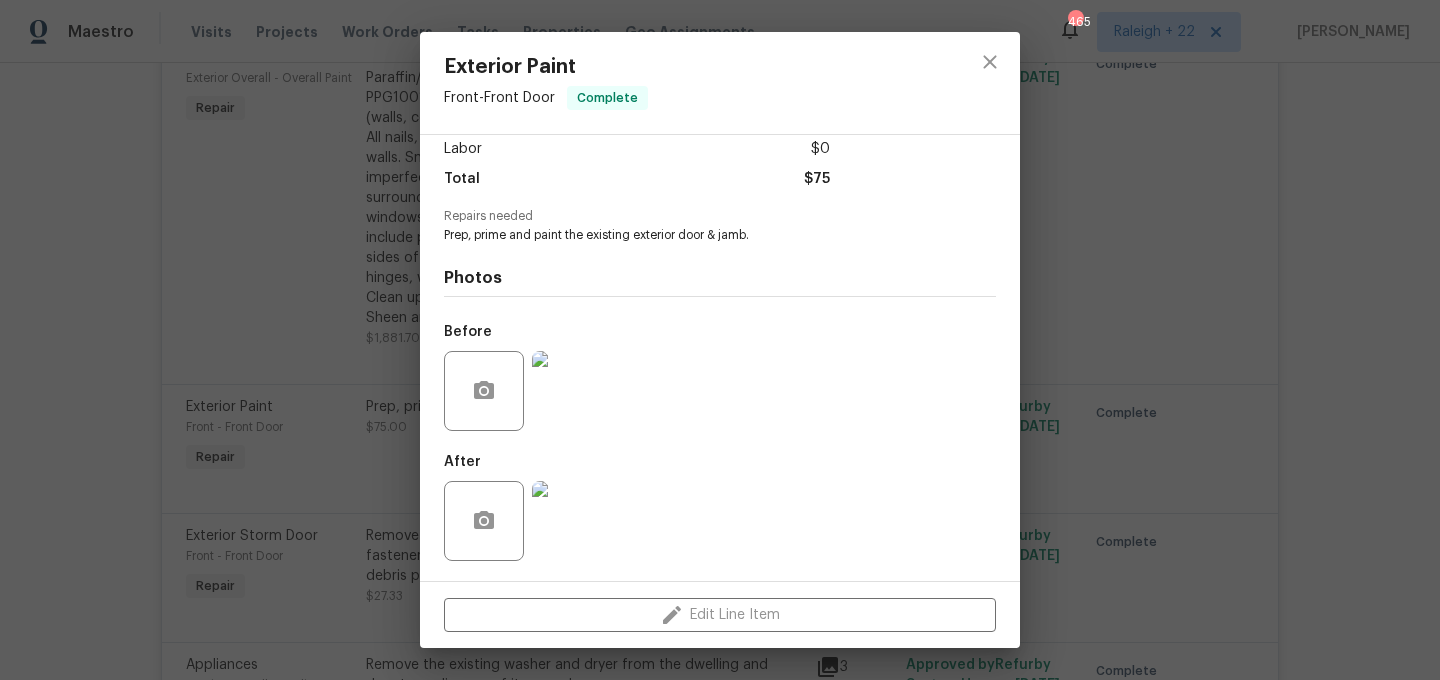 click on "Exterior Paint Front  -  Front Door Complete Vendor LFS Partners, Inc. Account Category Repairs Cost $75 x 1 count $75 Labor $0 Total $75 Repairs needed Prep, prime and paint the existing exterior door & jamb. Photos Before After  Edit Line Item" at bounding box center (720, 340) 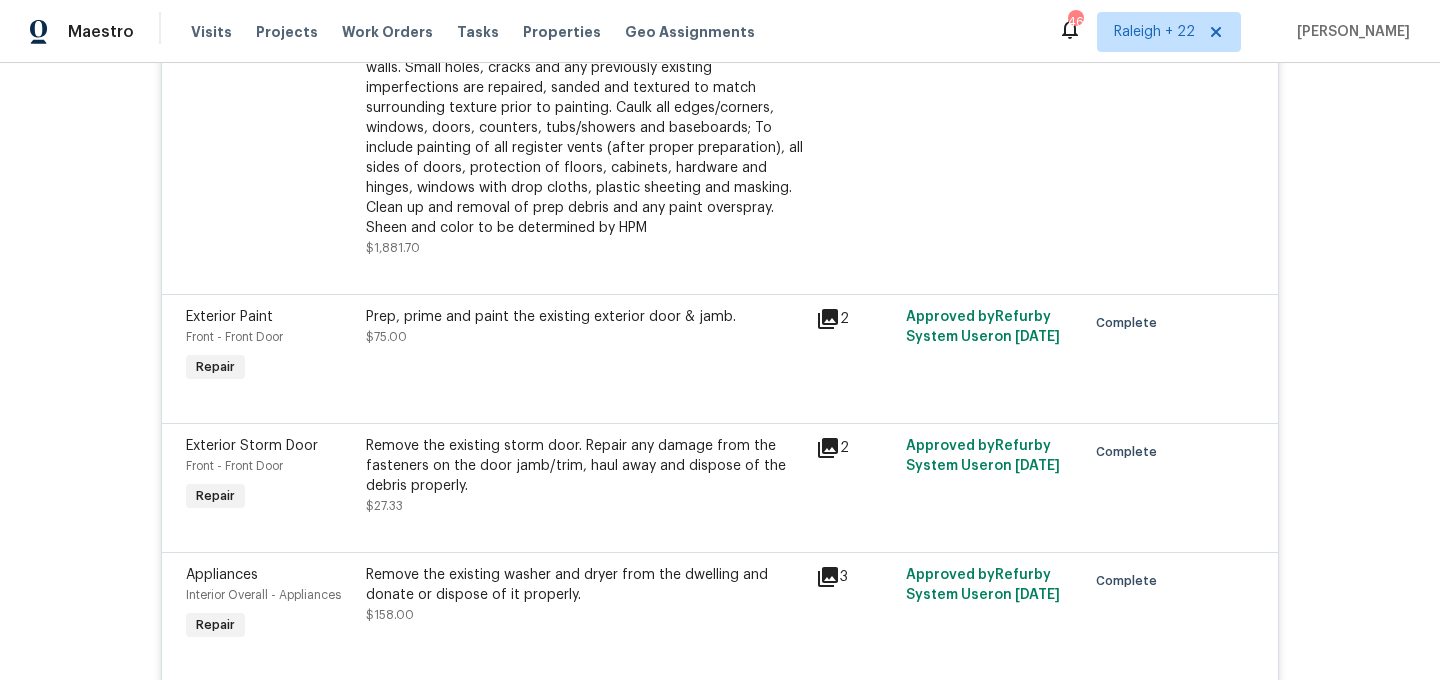 scroll, scrollTop: 3886, scrollLeft: 0, axis: vertical 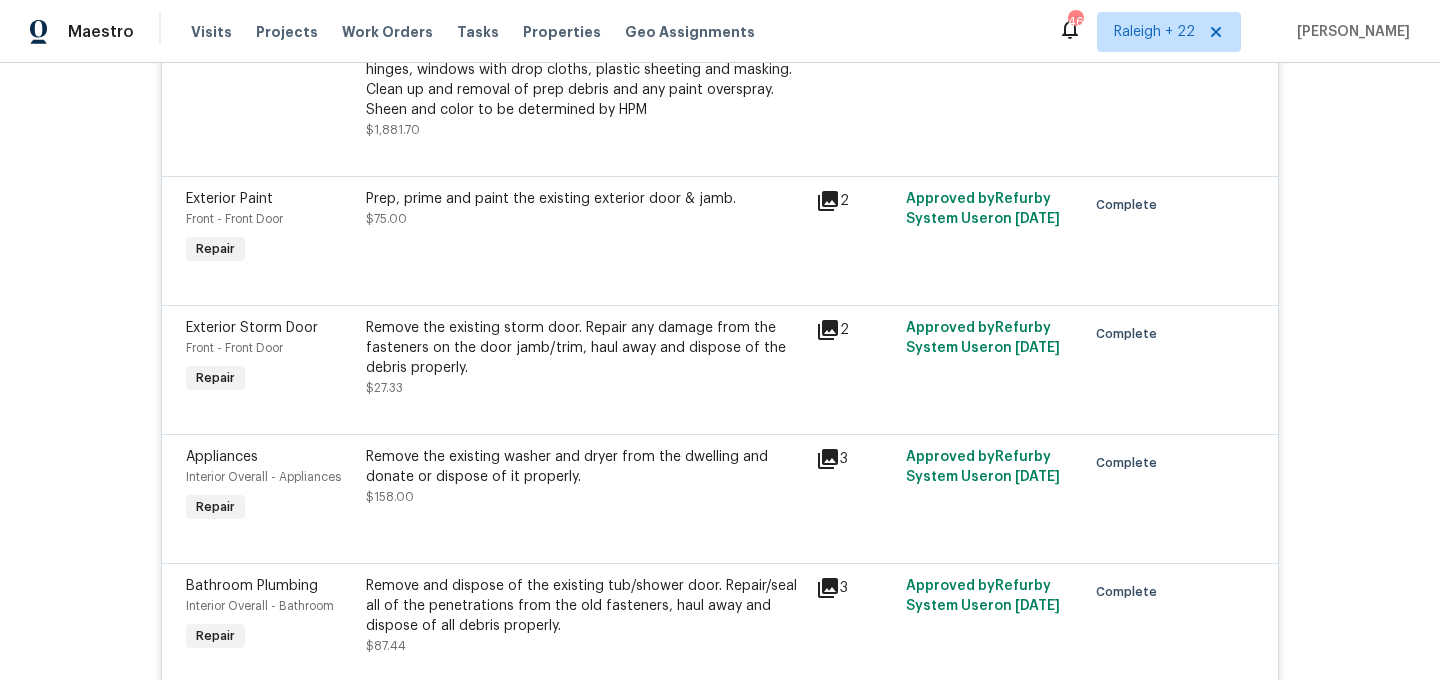click on "Remove the existing storm door. Repair any damage from the fasteners on the door jamb/trim, haul away and dispose of the debris properly." at bounding box center (585, 348) 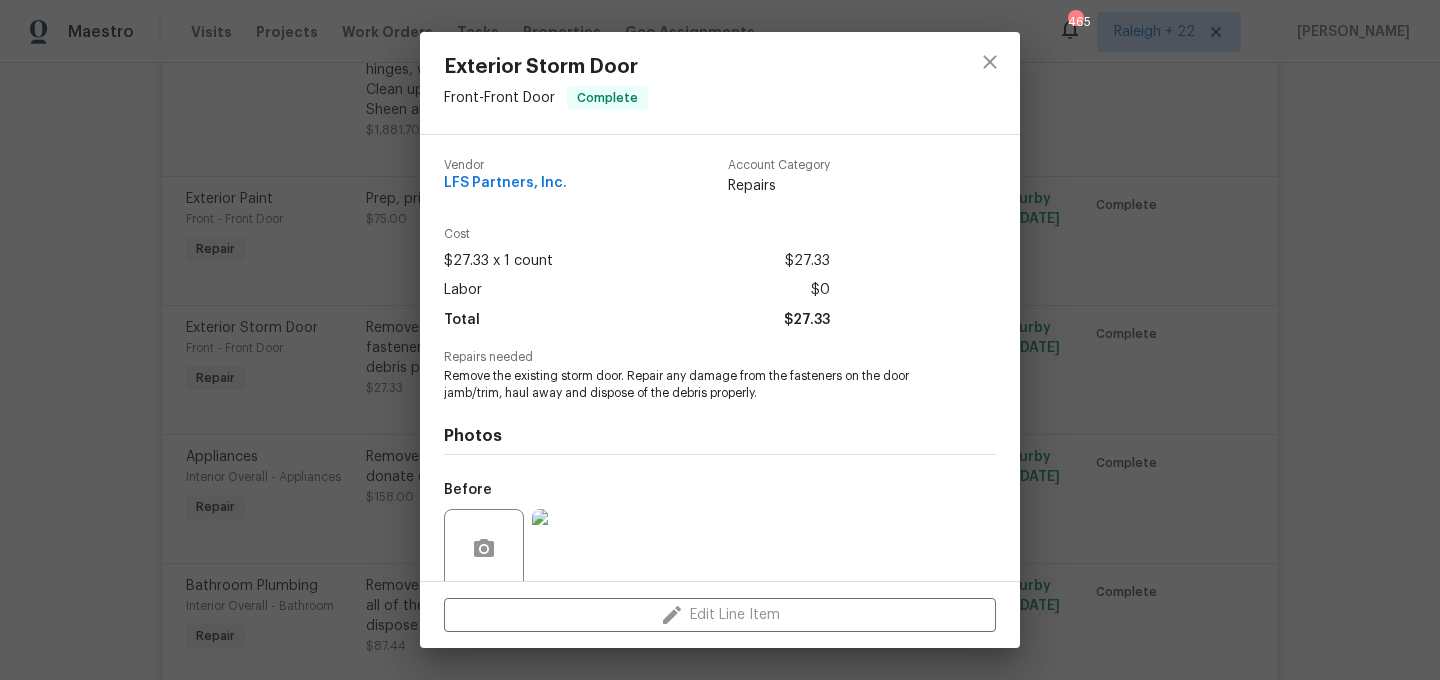 scroll, scrollTop: 157, scrollLeft: 0, axis: vertical 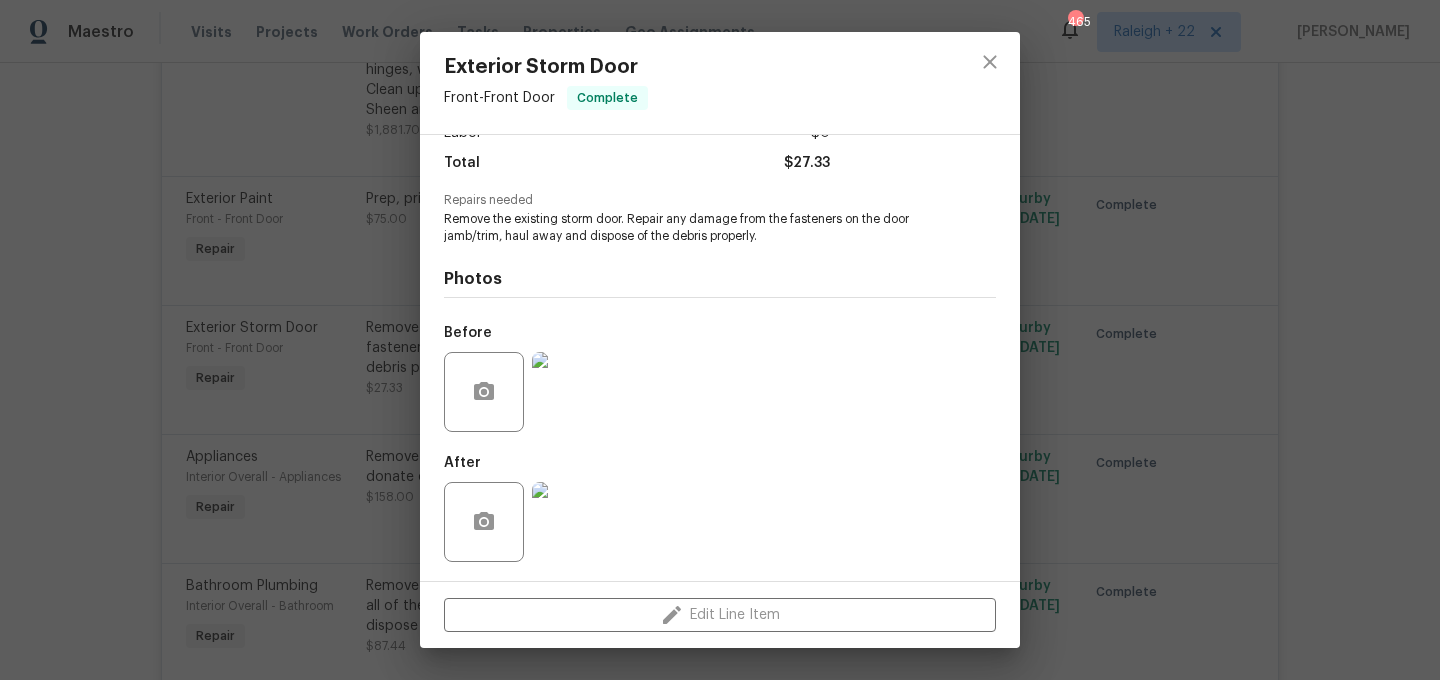 click on "Exterior Storm Door Front  -  Front Door Complete Vendor LFS Partners, Inc. Account Category Repairs Cost $27.33 x 1 count $27.33 Labor $0 Total $27.33 Repairs needed Remove the existing storm door. Repair any damage from the fasteners on the door jamb/trim, haul away and dispose of the debris properly. Photos Before After  Edit Line Item" at bounding box center [720, 340] 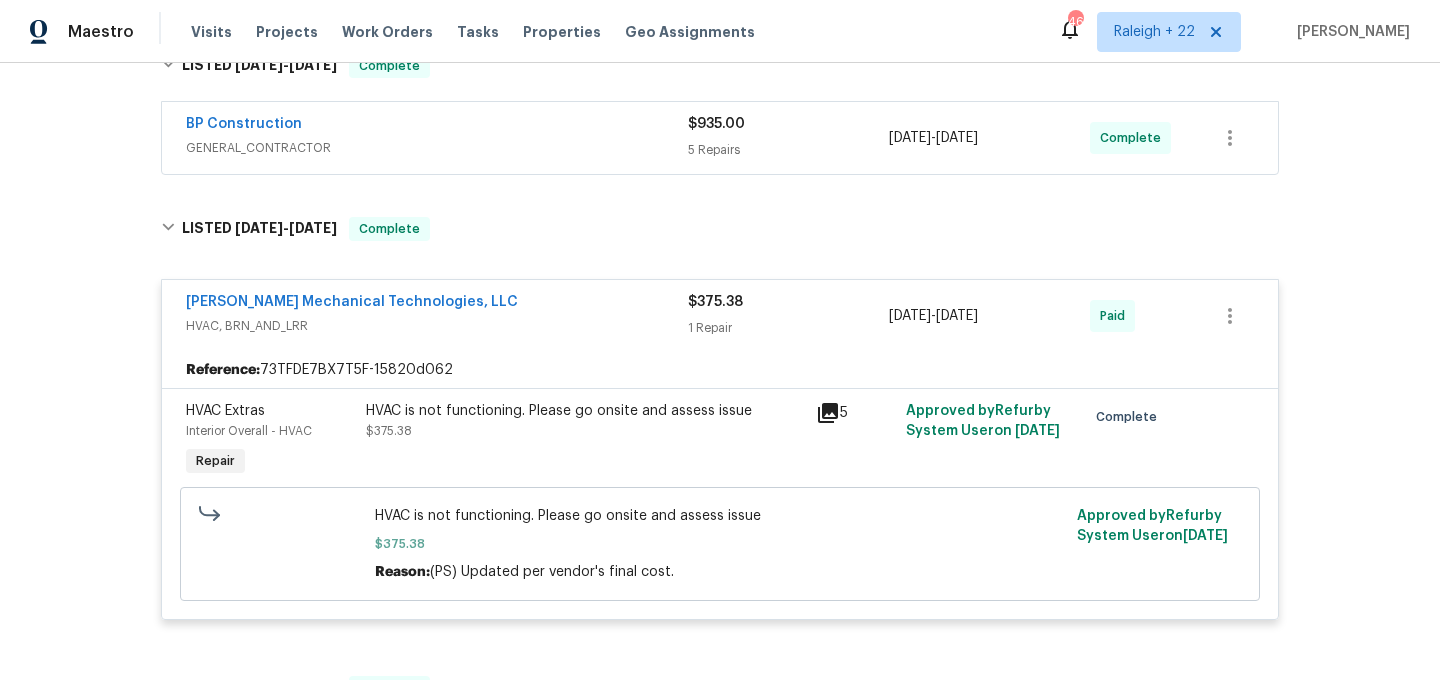 scroll, scrollTop: 346, scrollLeft: 0, axis: vertical 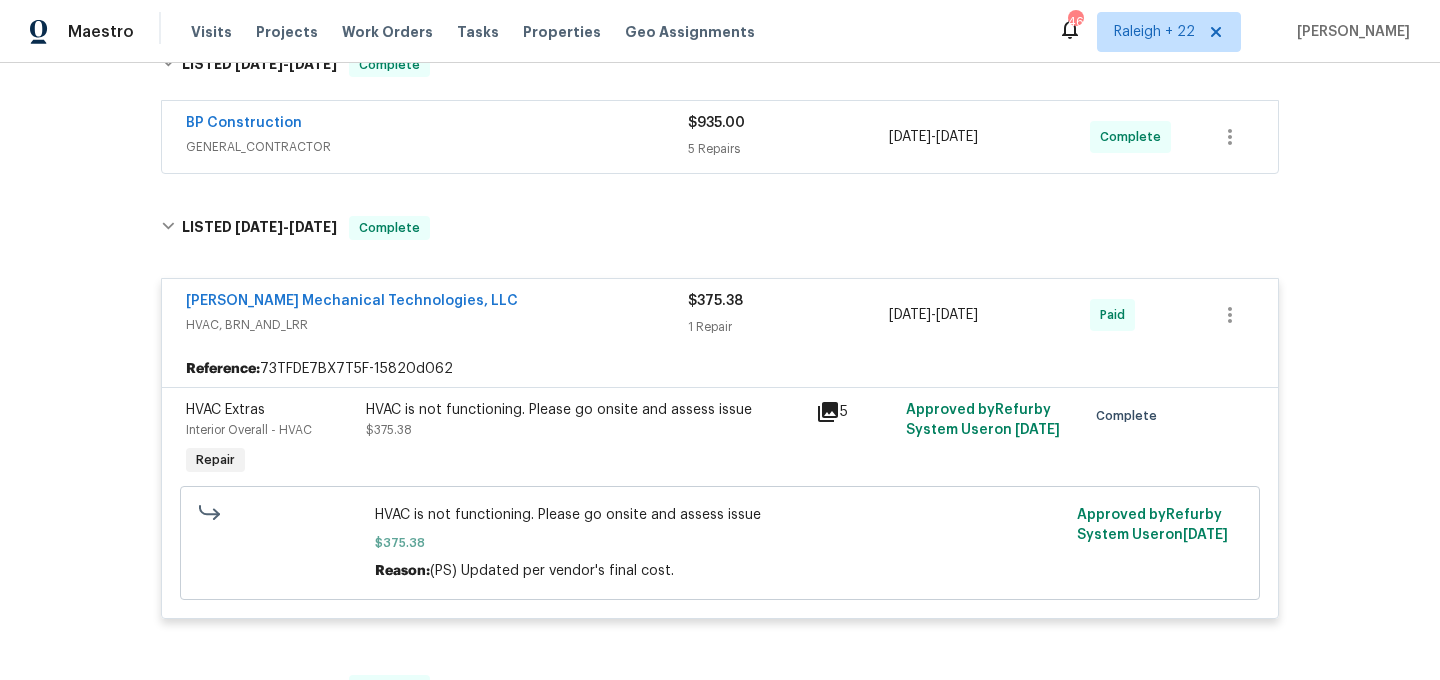 click on "GENERAL_CONTRACTOR" at bounding box center [437, 147] 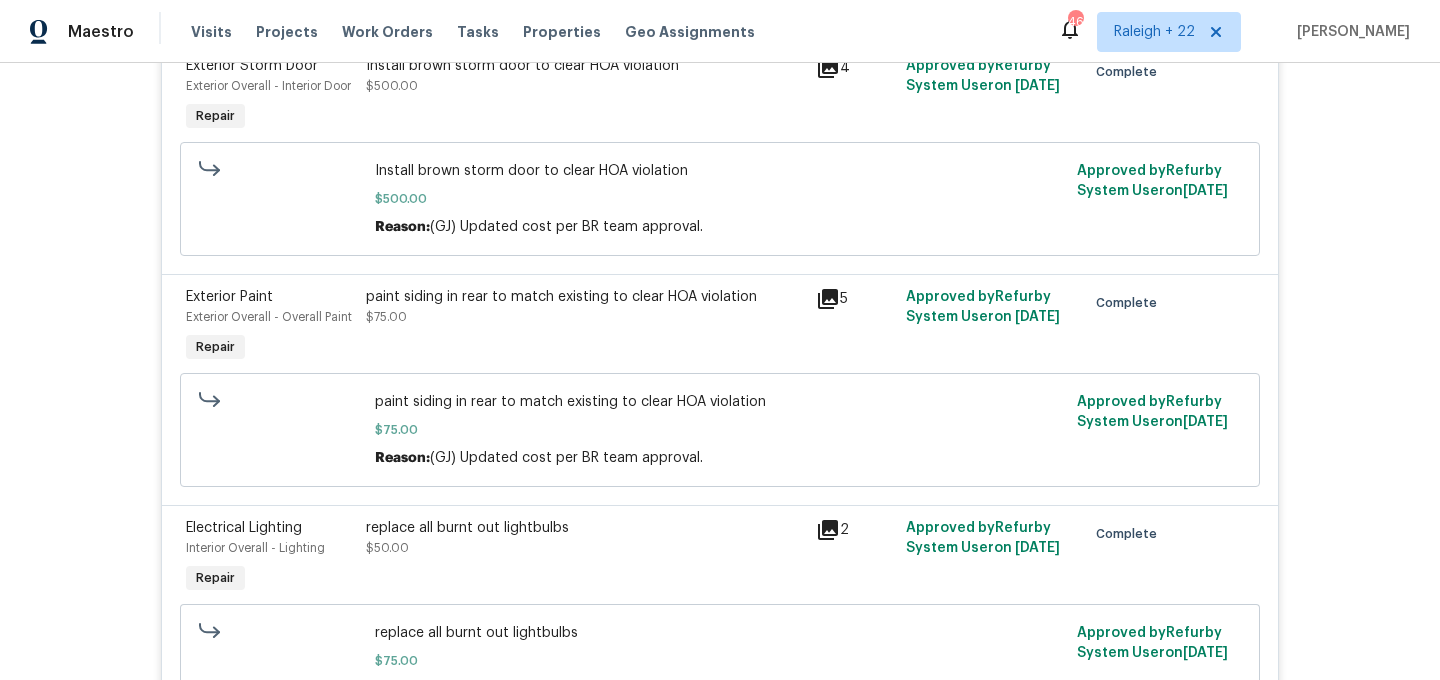 scroll, scrollTop: 760, scrollLeft: 0, axis: vertical 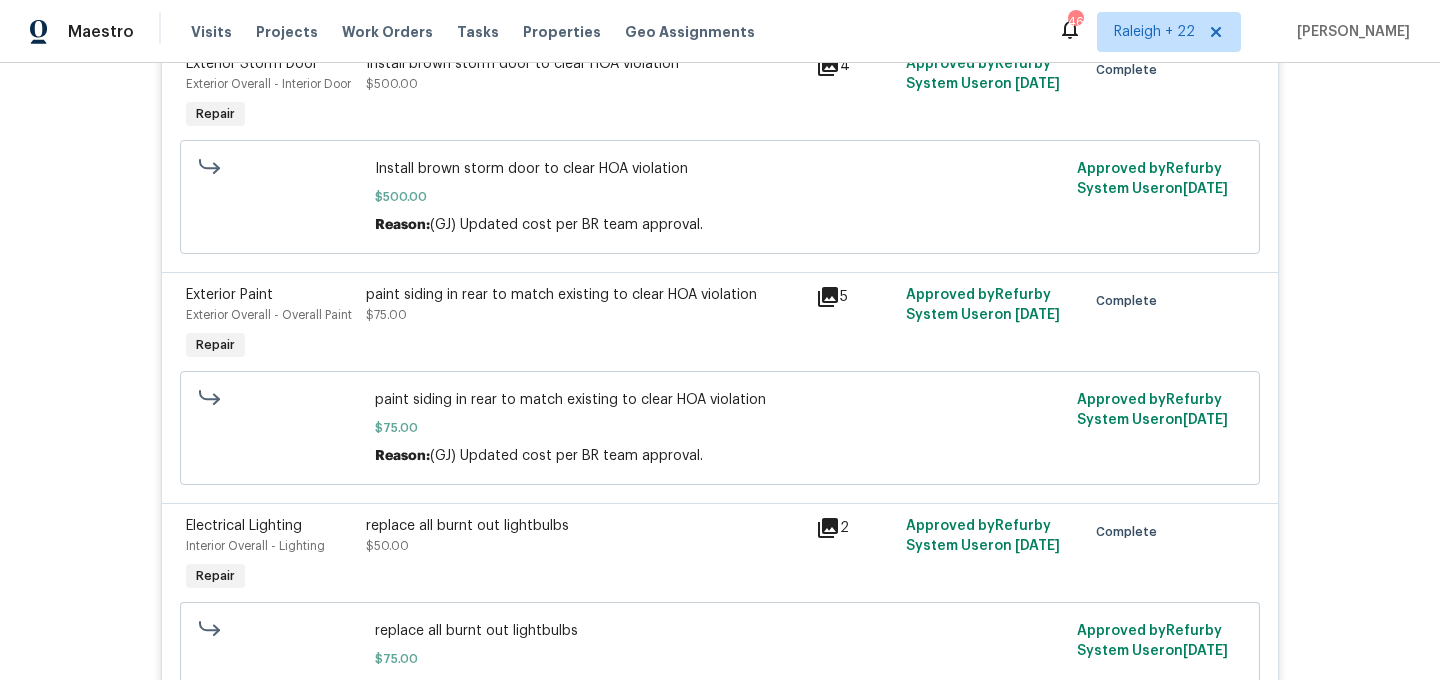 click on "Install brown storm door to clear HOA violation $500.00" at bounding box center (585, 94) 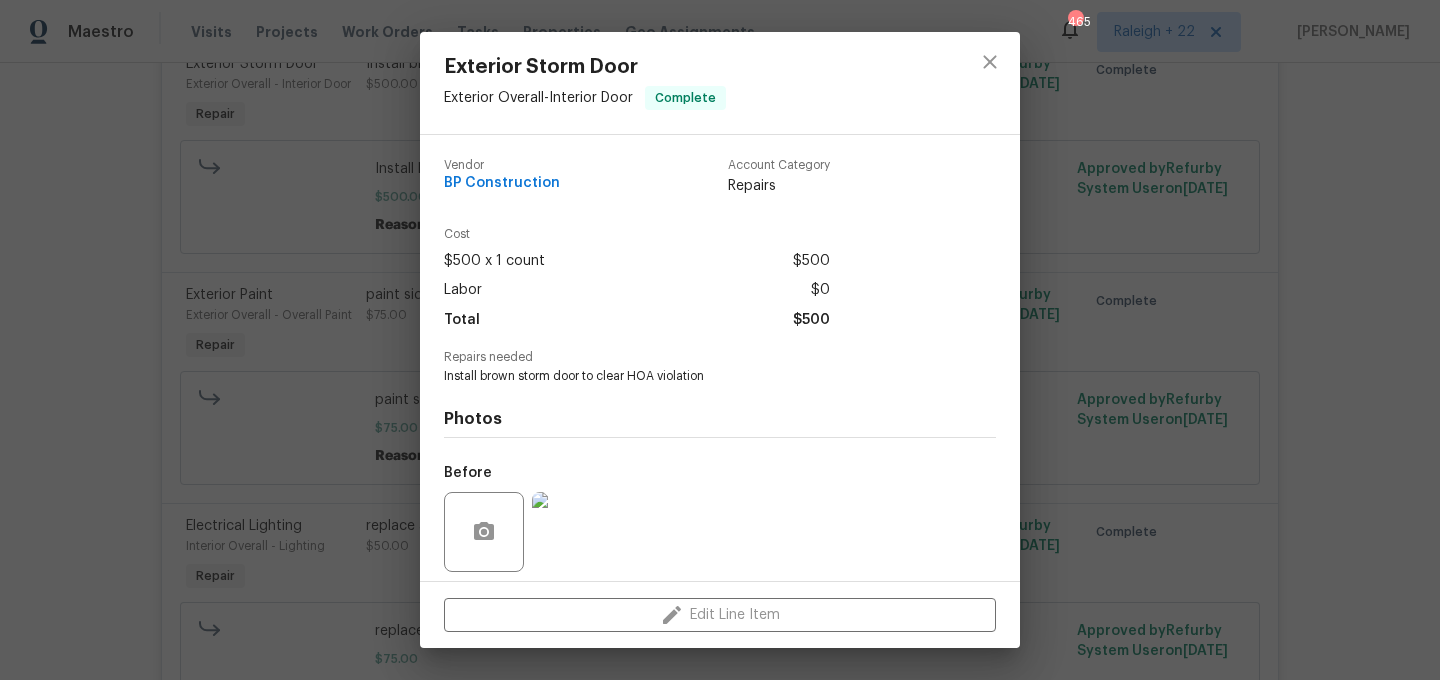 scroll, scrollTop: 141, scrollLeft: 0, axis: vertical 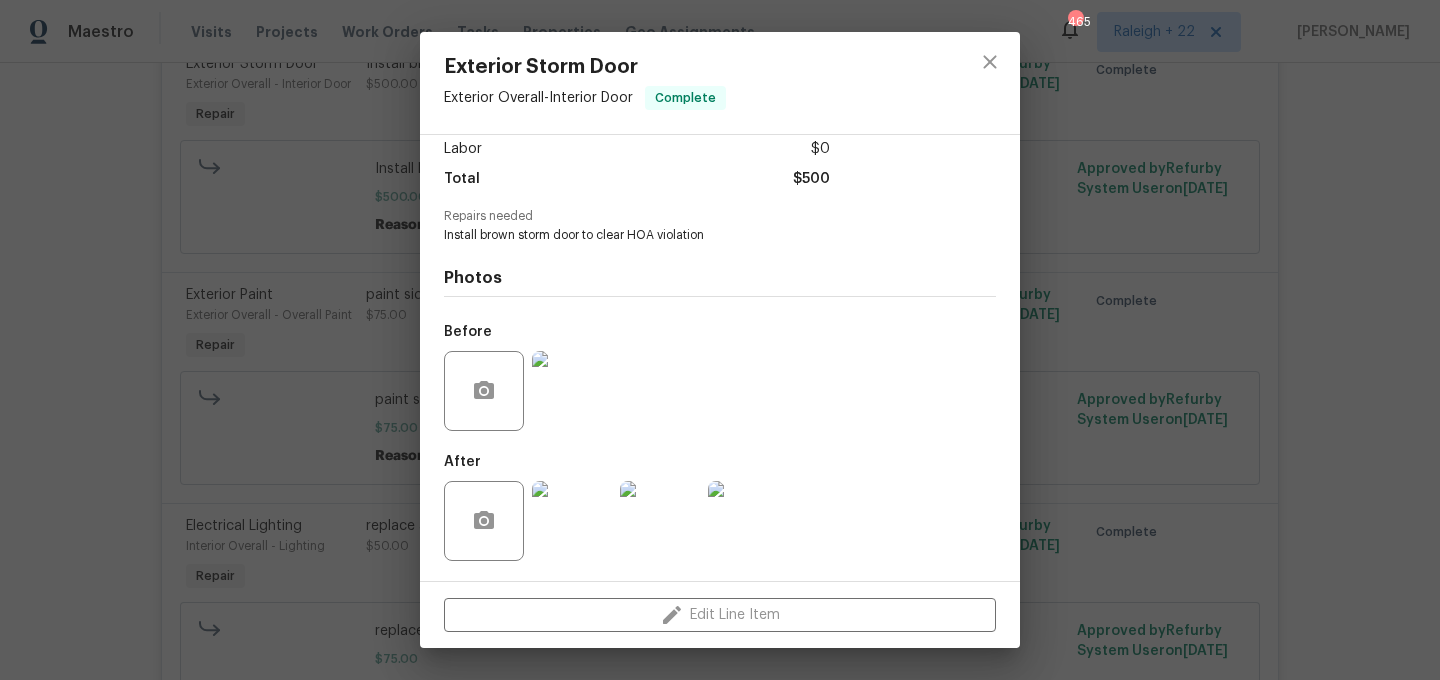 click at bounding box center [572, 521] 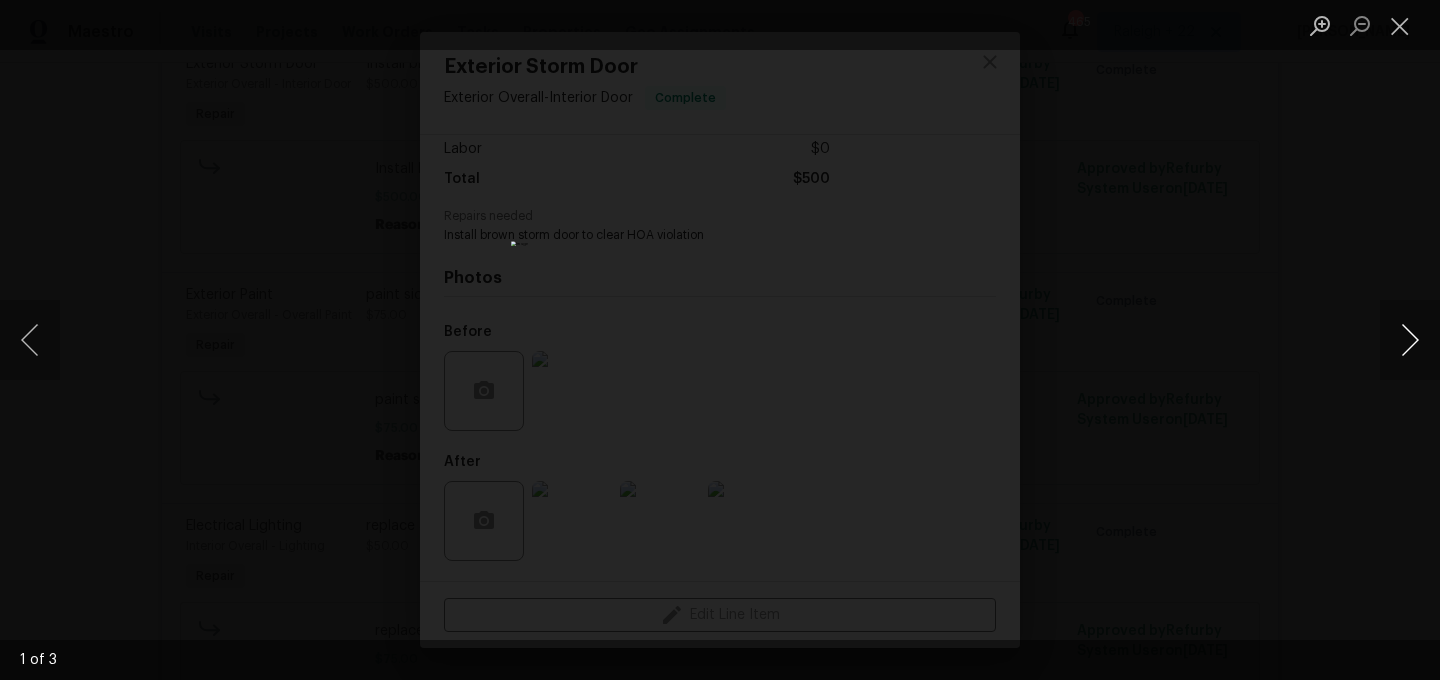 click at bounding box center [1410, 340] 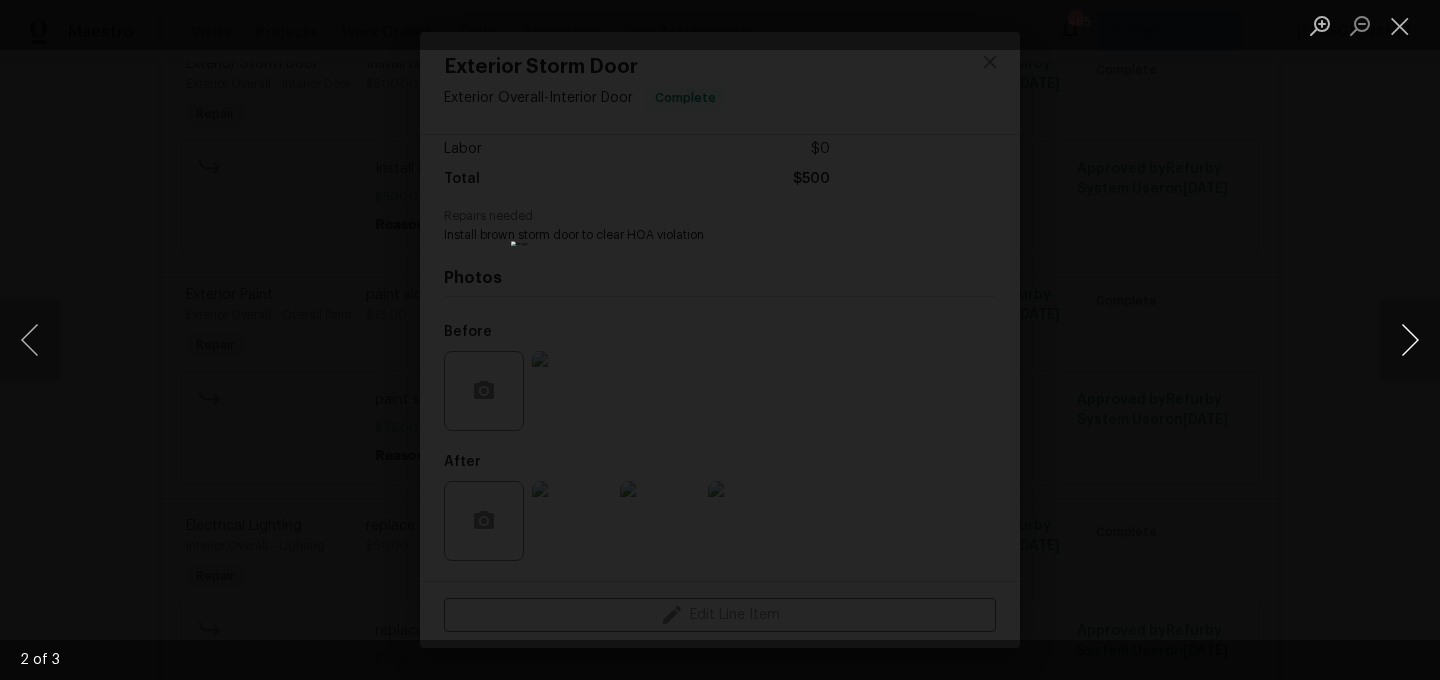 click at bounding box center [1410, 340] 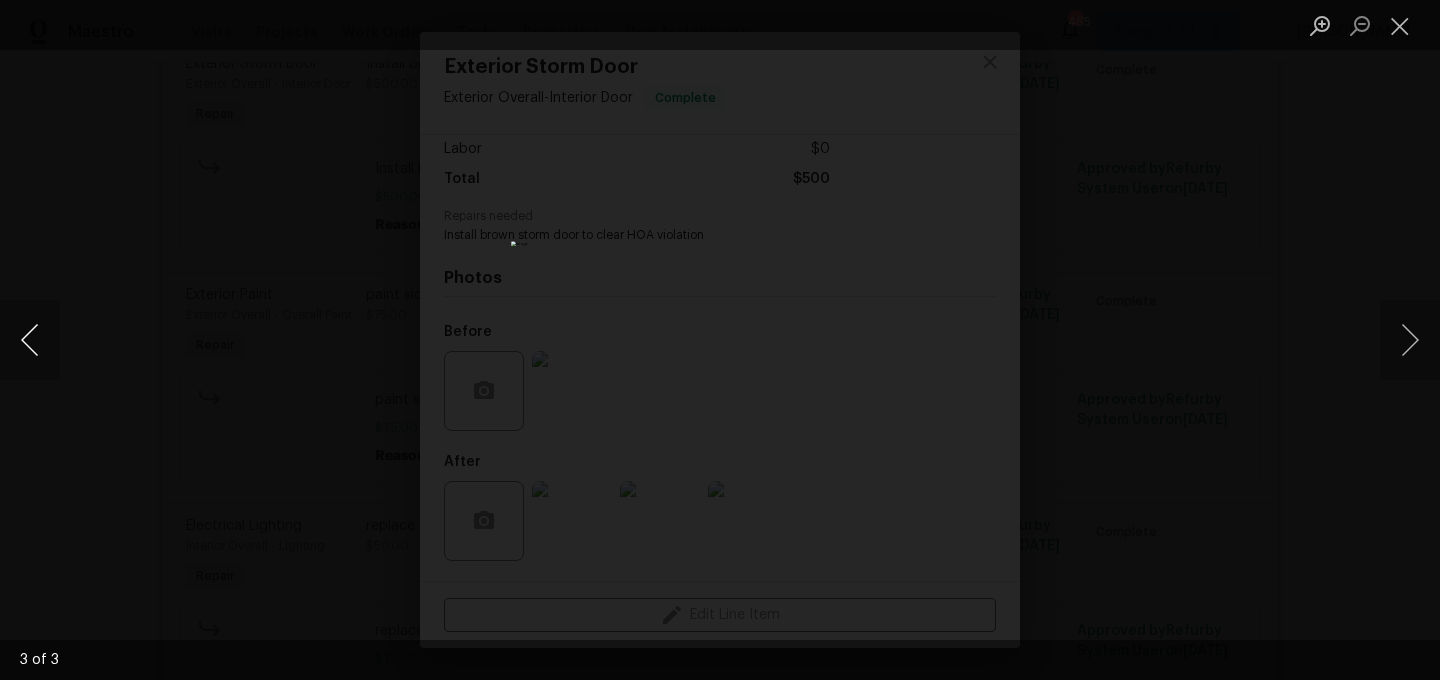 click at bounding box center [30, 340] 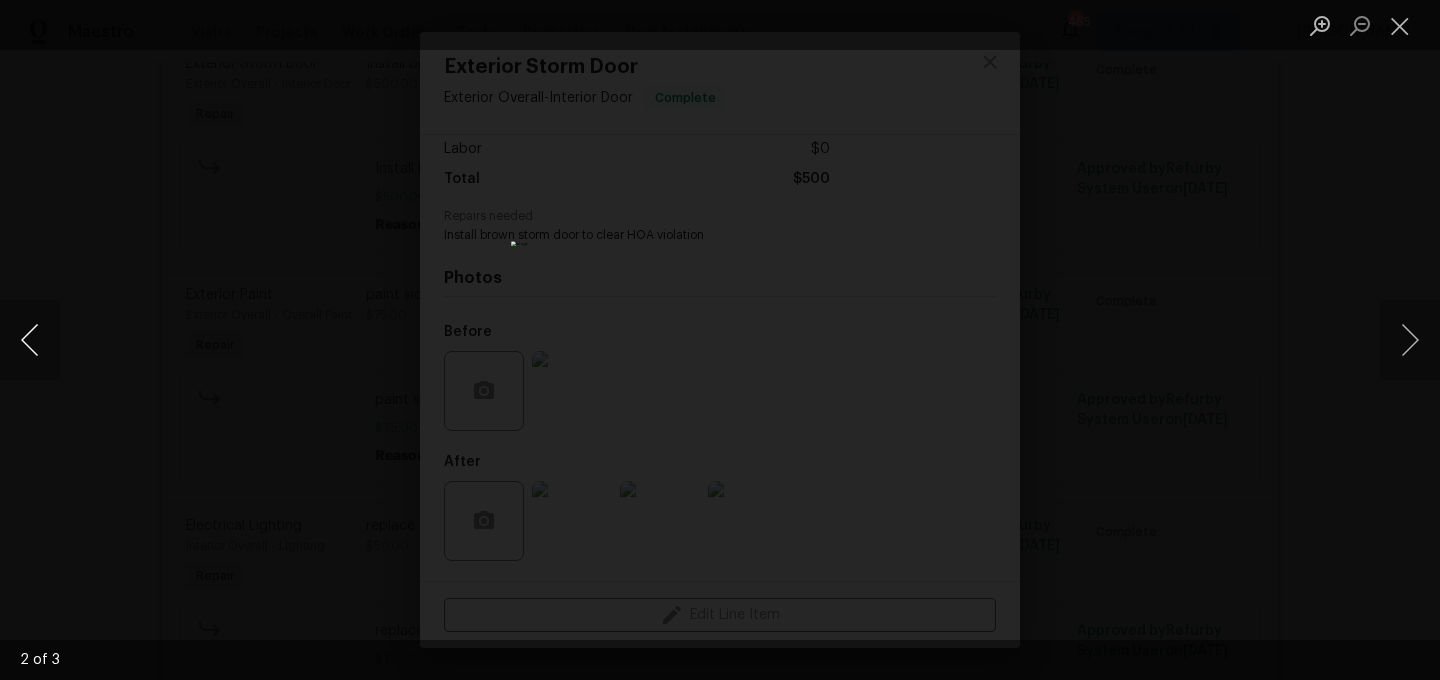 click at bounding box center [30, 340] 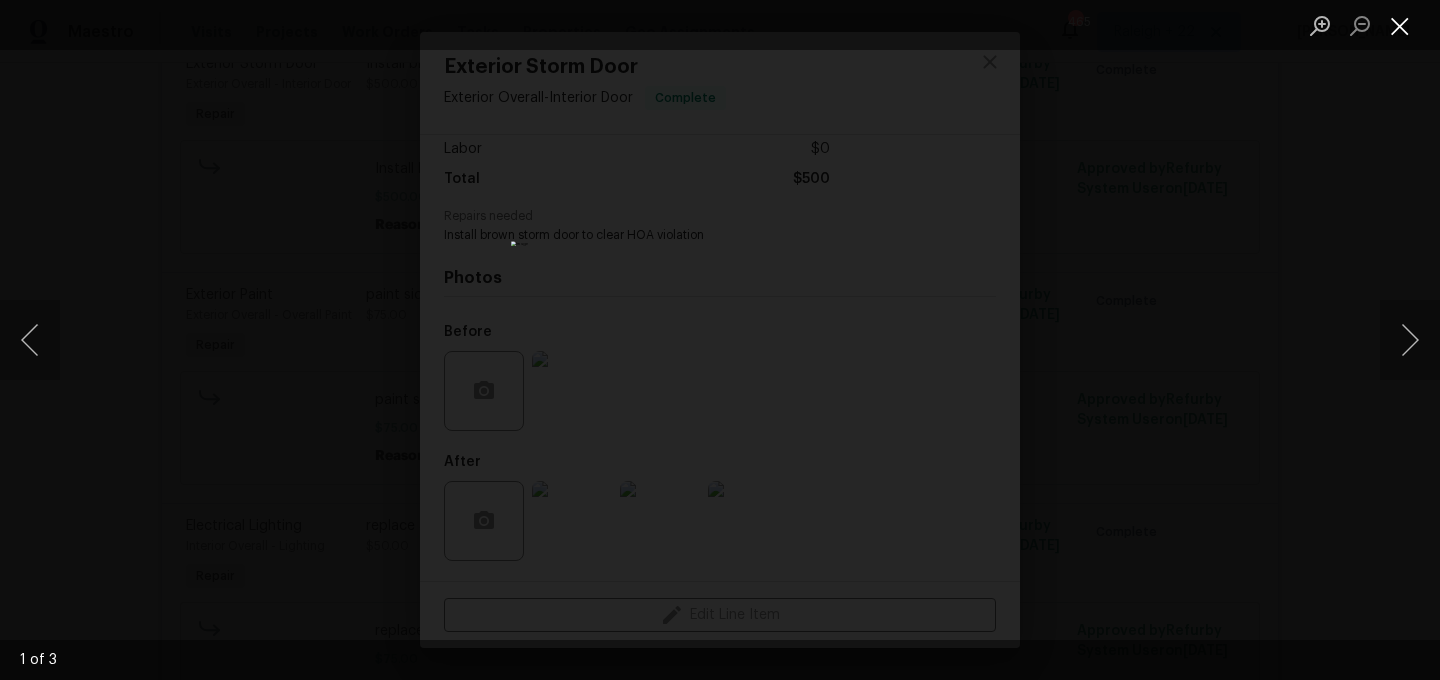 click at bounding box center [1400, 25] 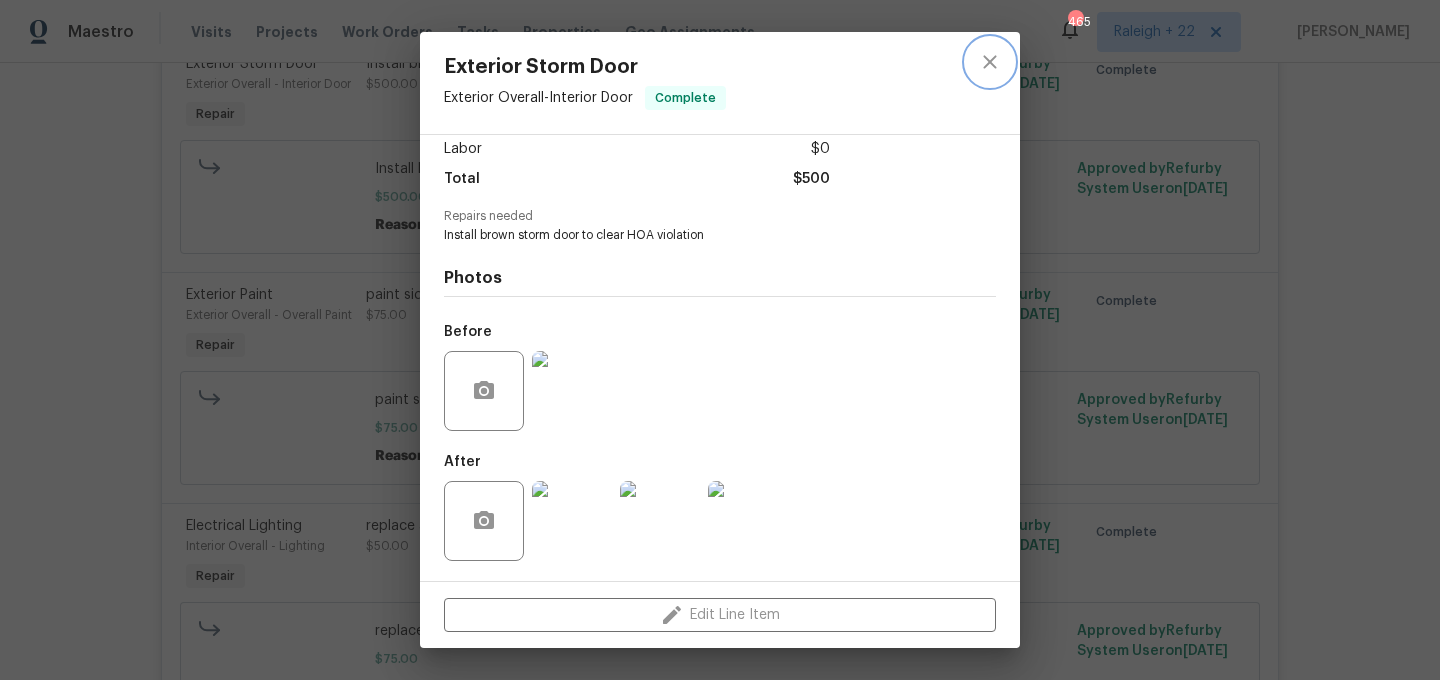 click 